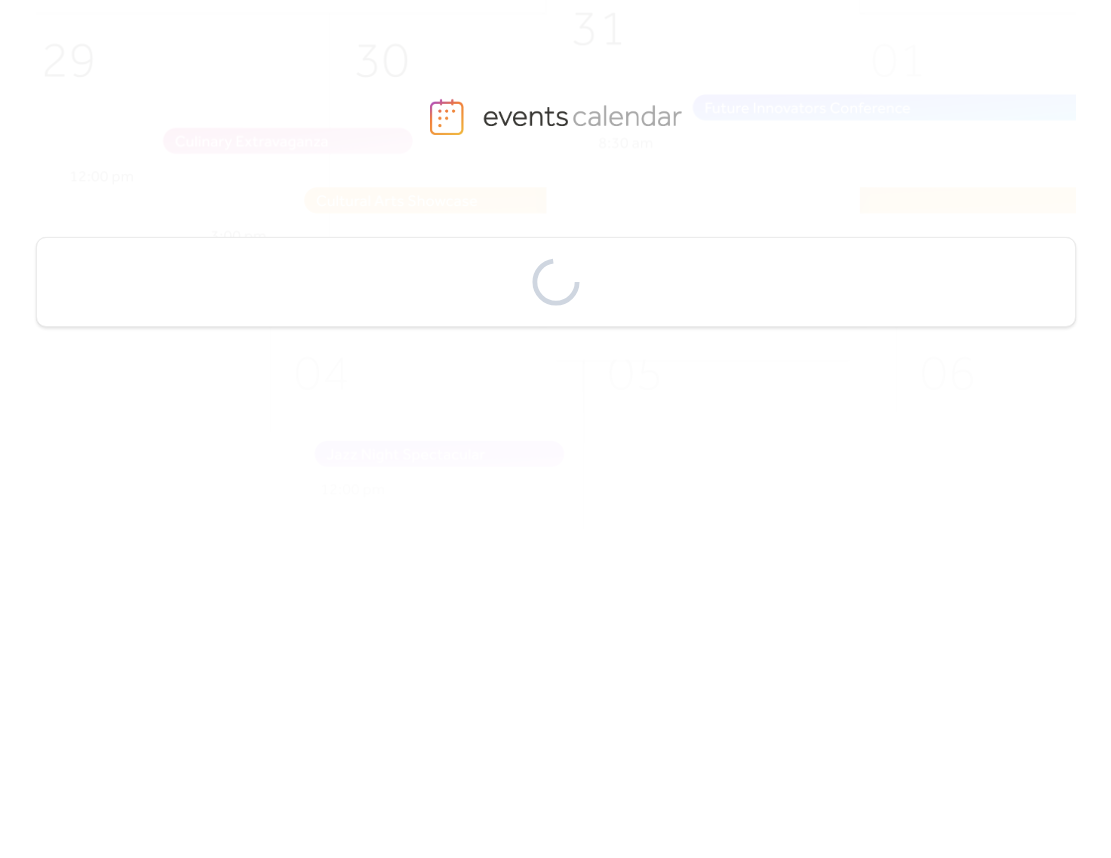 scroll, scrollTop: 0, scrollLeft: 0, axis: both 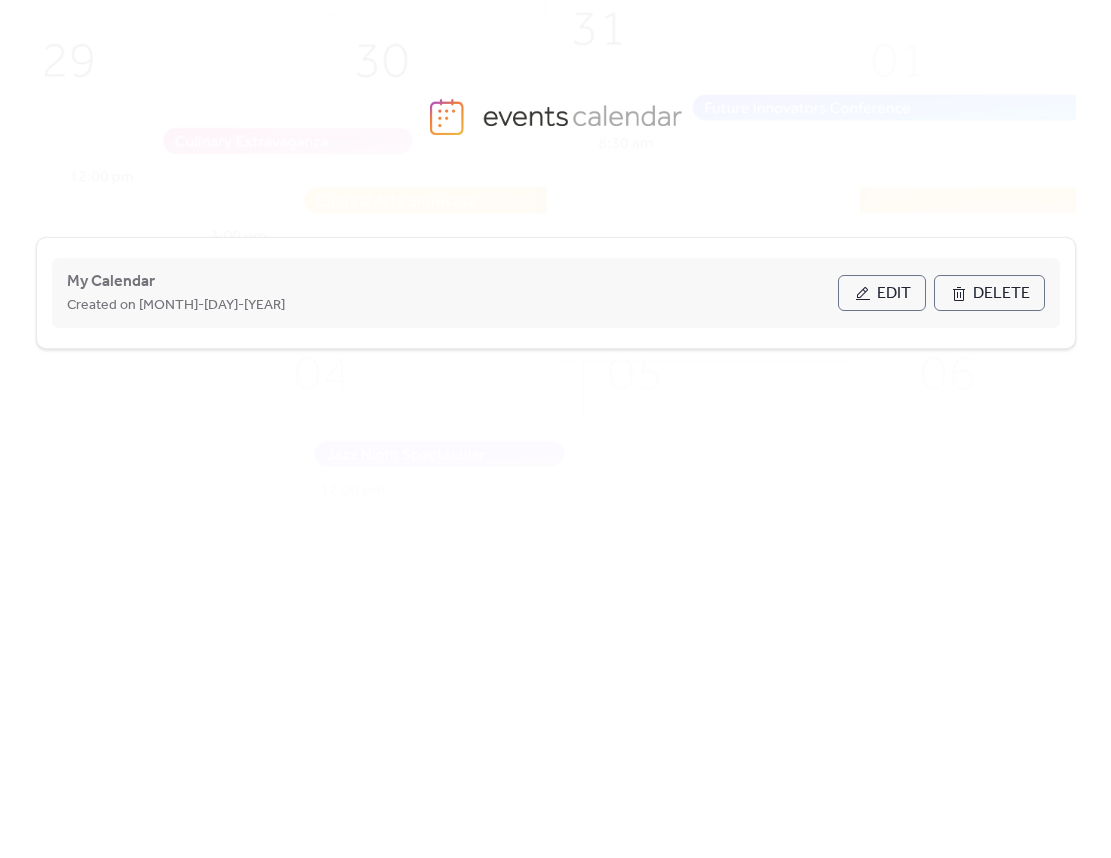 click on "Edit" at bounding box center [894, 294] 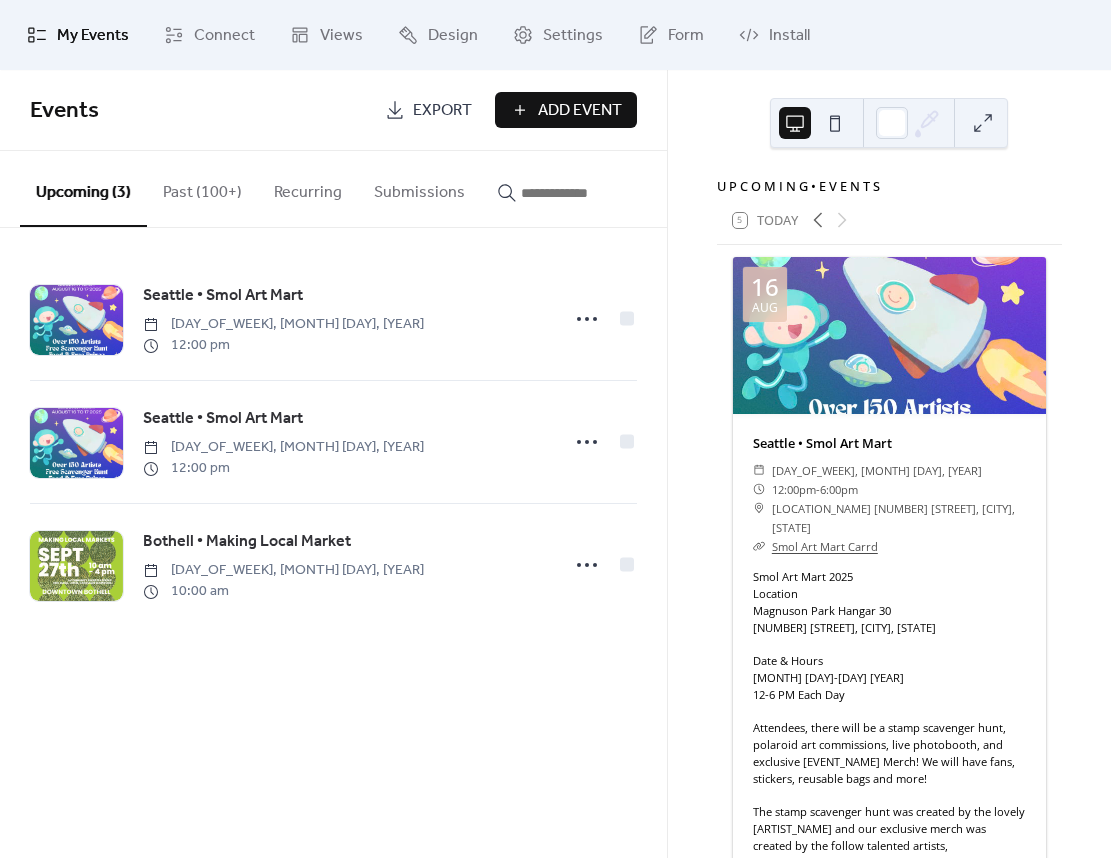click at bounding box center [581, 193] 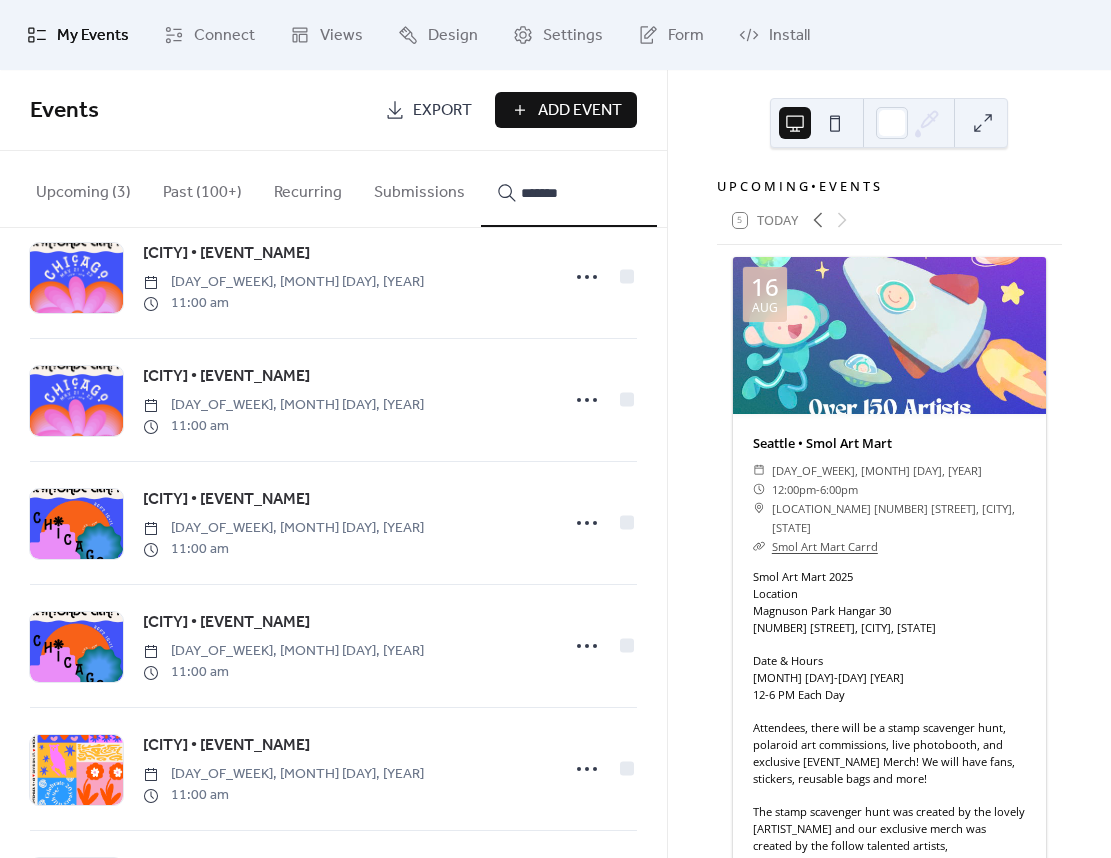 scroll, scrollTop: 60, scrollLeft: 0, axis: vertical 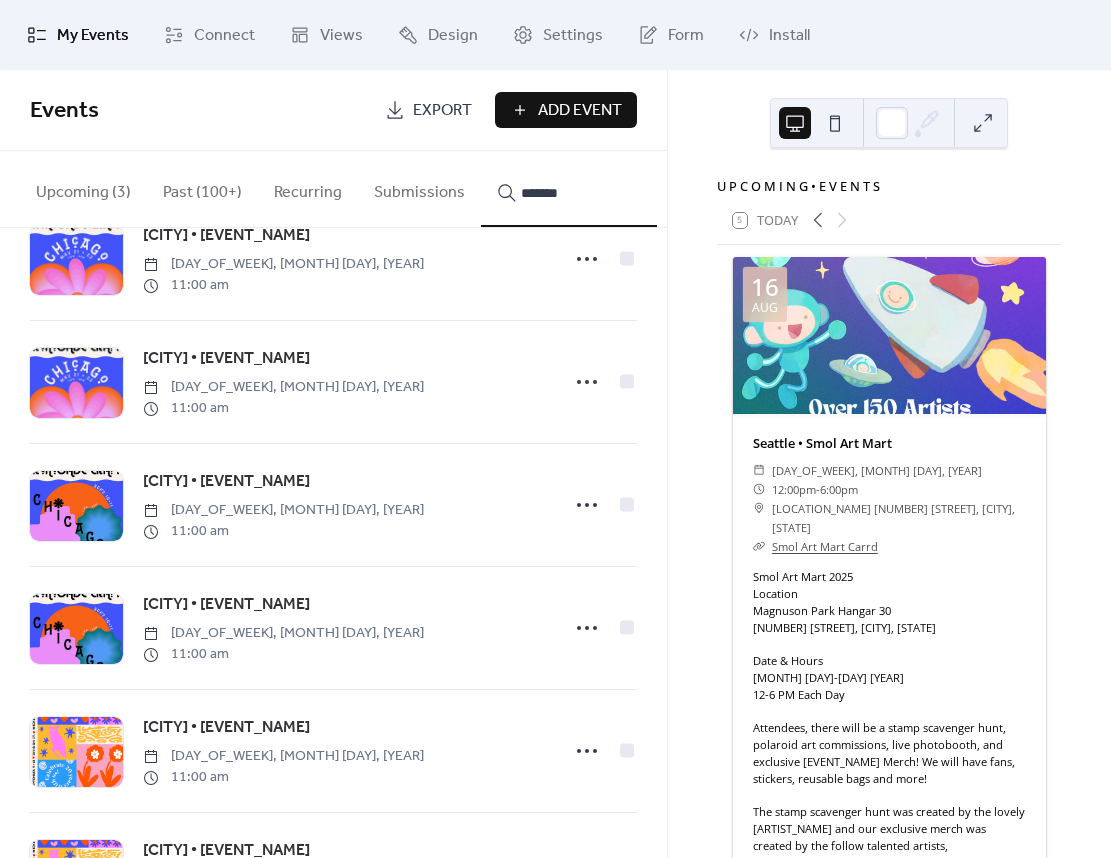 type on "*******" 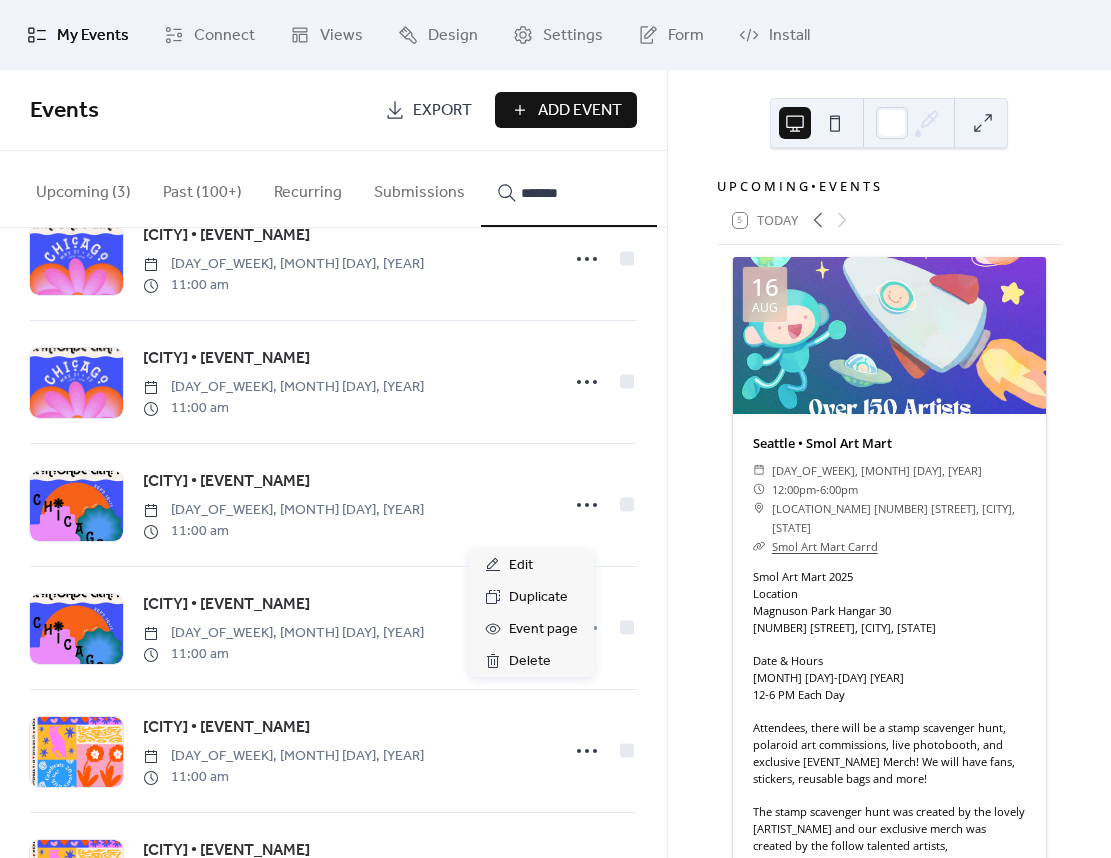 click 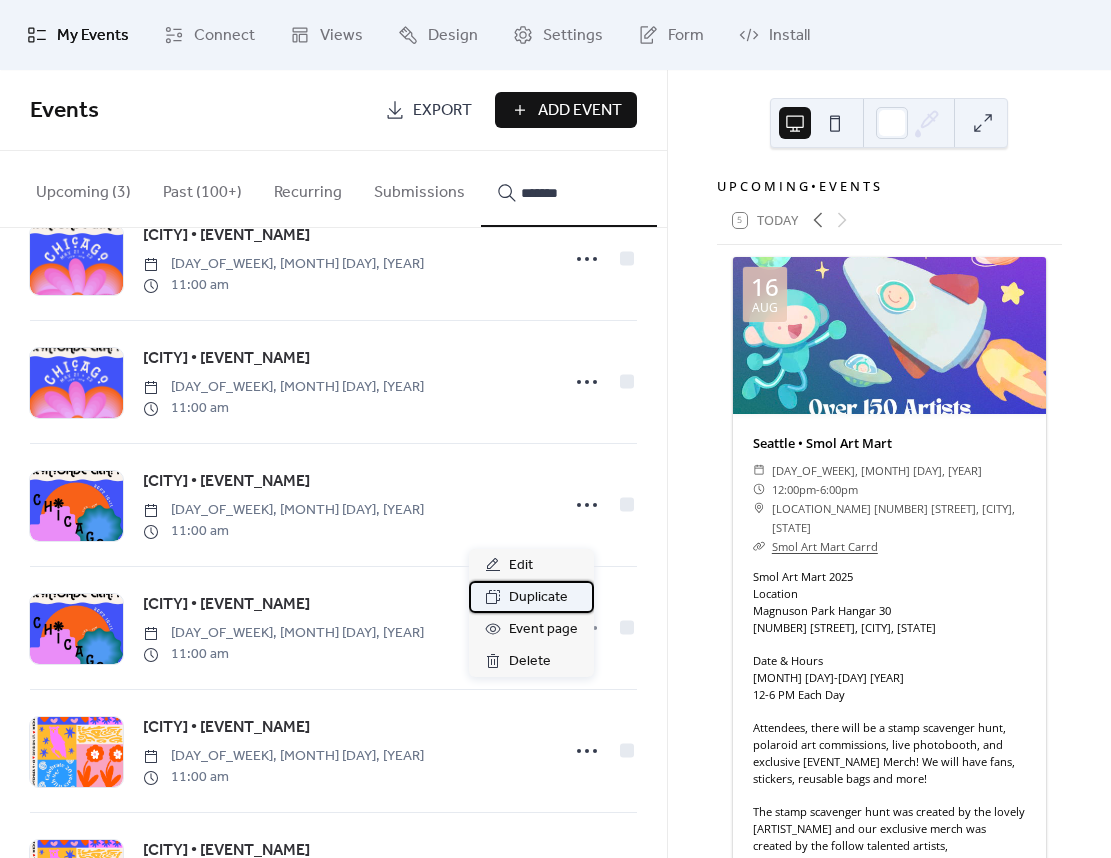 click on "Duplicate" at bounding box center [538, 598] 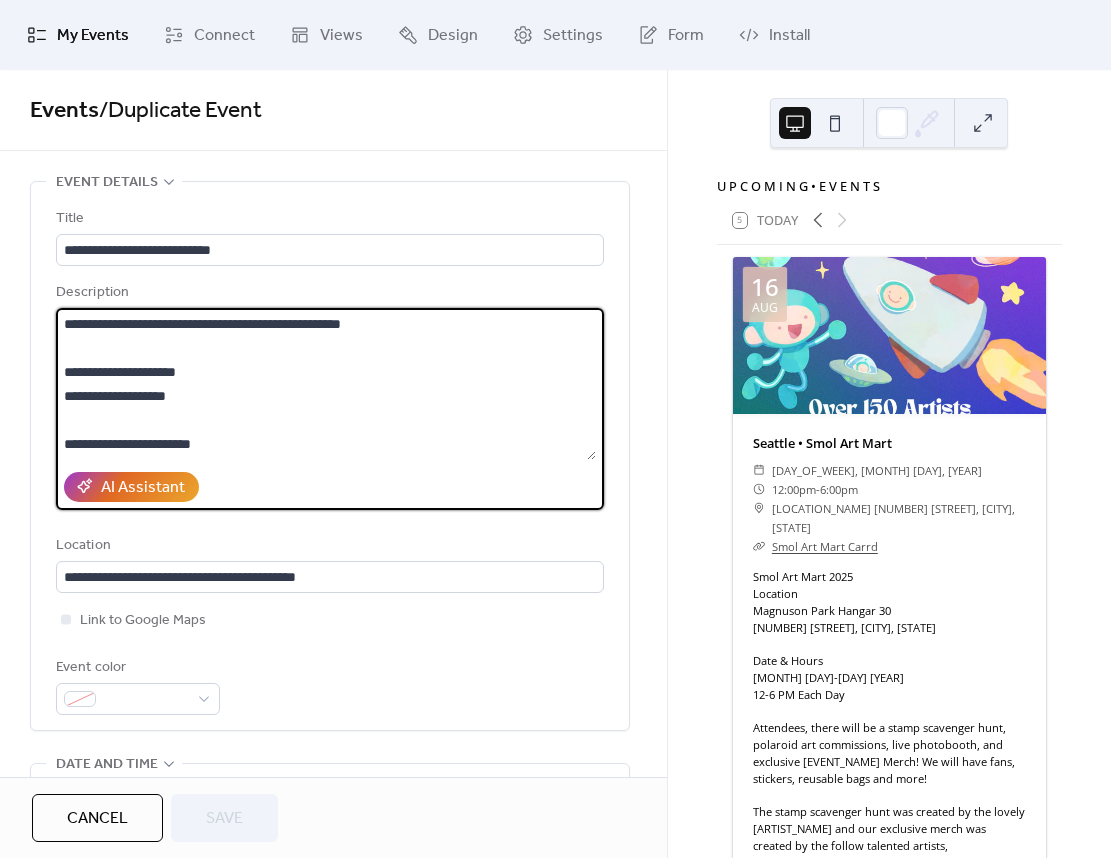 drag, startPoint x: 432, startPoint y: 330, endPoint x: -53, endPoint y: 318, distance: 485.14844 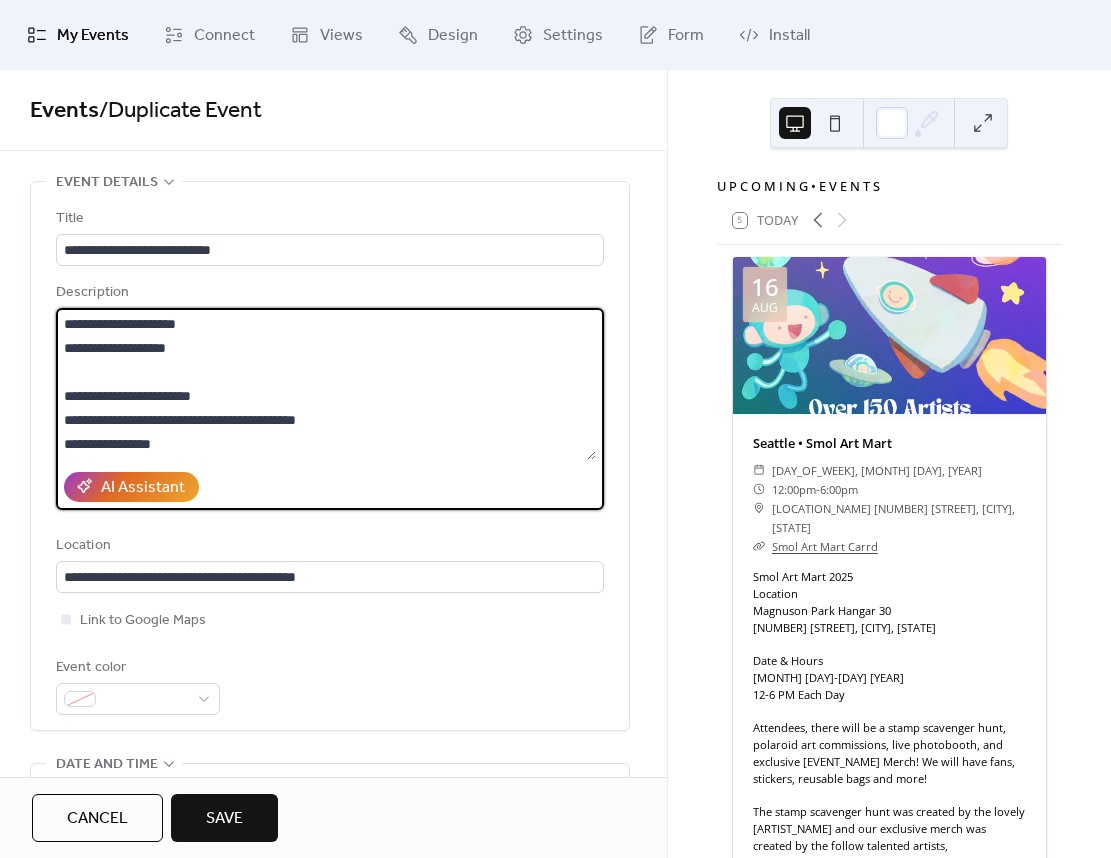 drag, startPoint x: 223, startPoint y: 351, endPoint x: 32, endPoint y: 349, distance: 191.01047 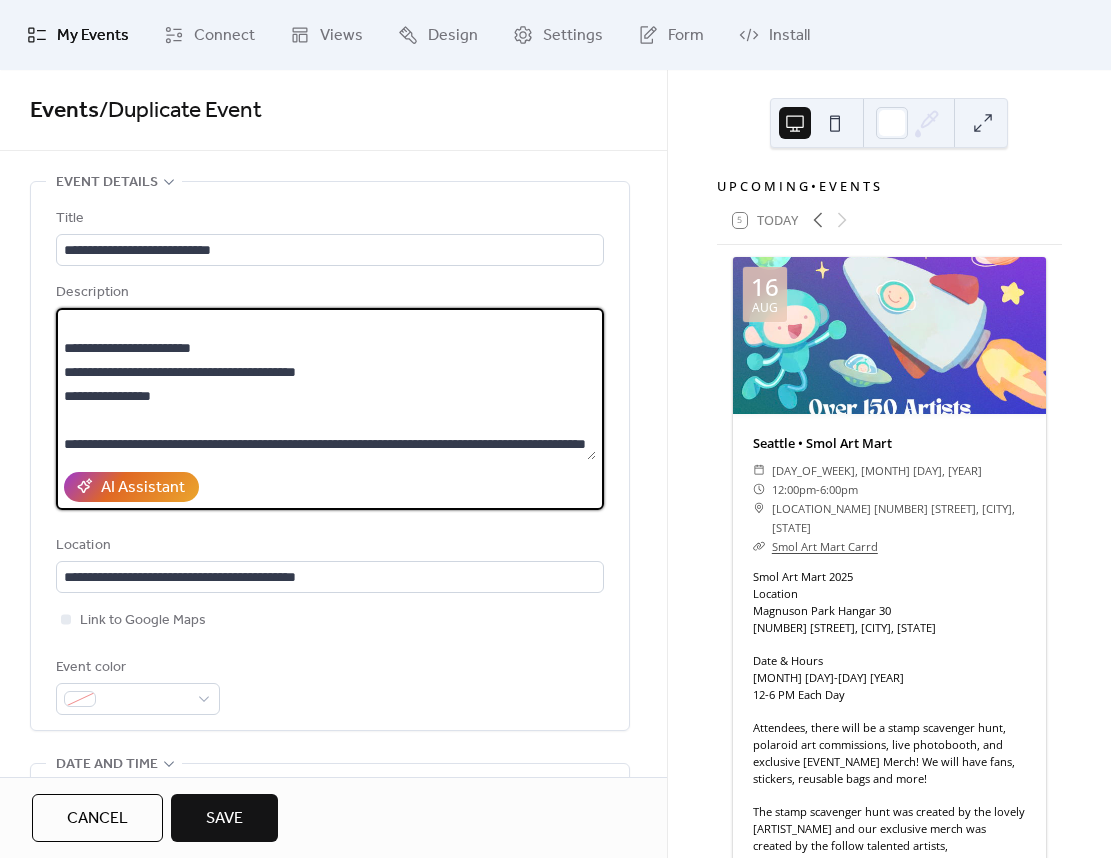 scroll, scrollTop: 72, scrollLeft: 0, axis: vertical 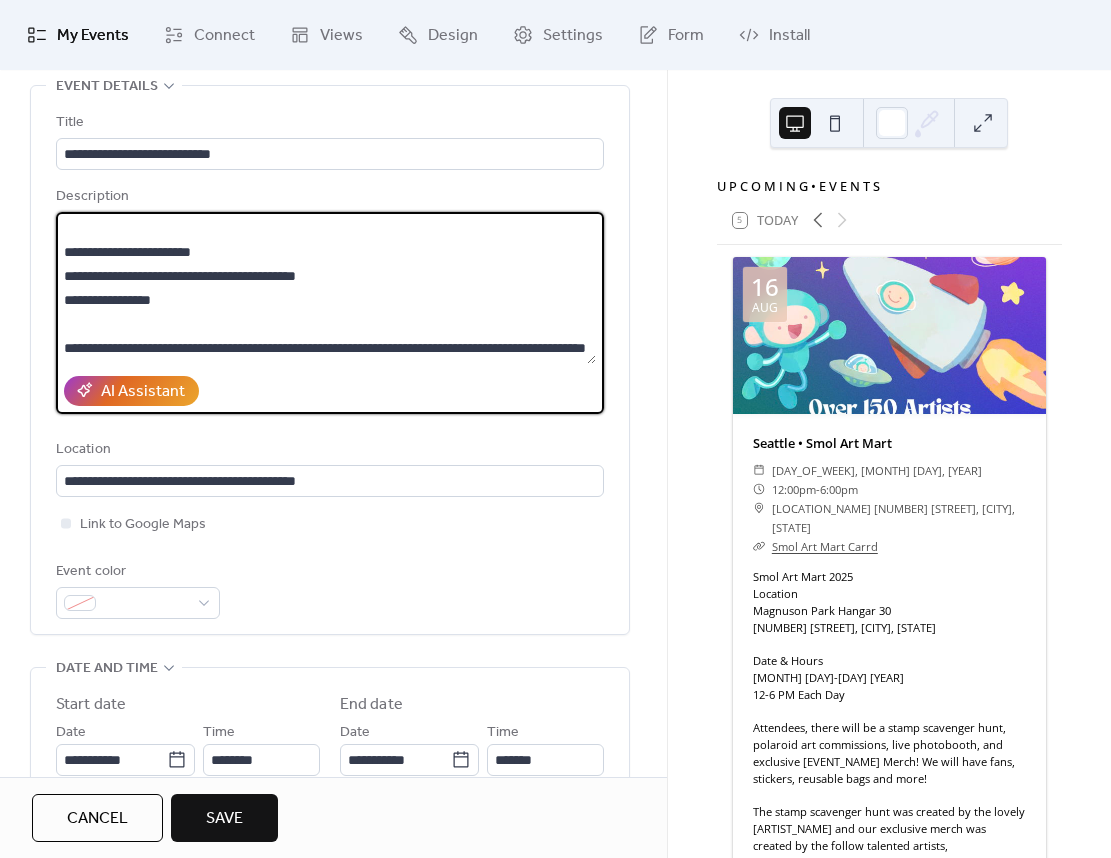 drag, startPoint x: 183, startPoint y: 350, endPoint x: 69, endPoint y: 329, distance: 115.918076 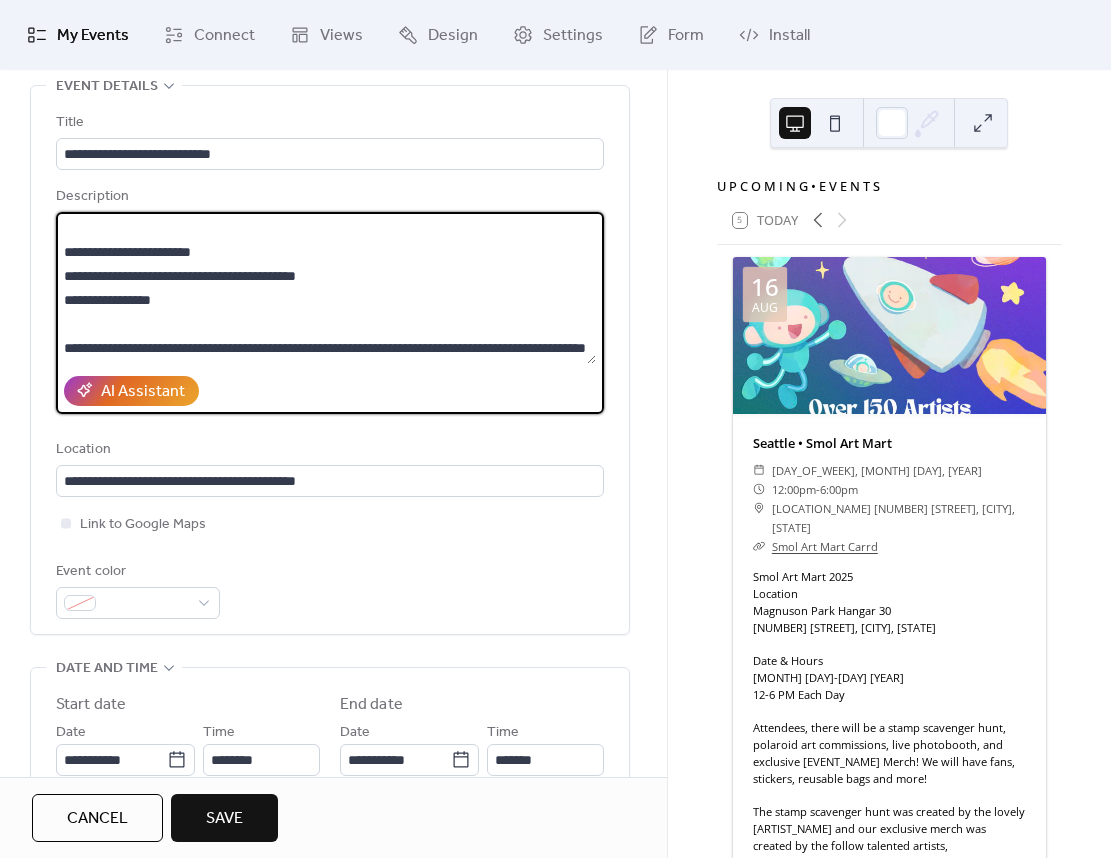 click on "**********" at bounding box center [326, 288] 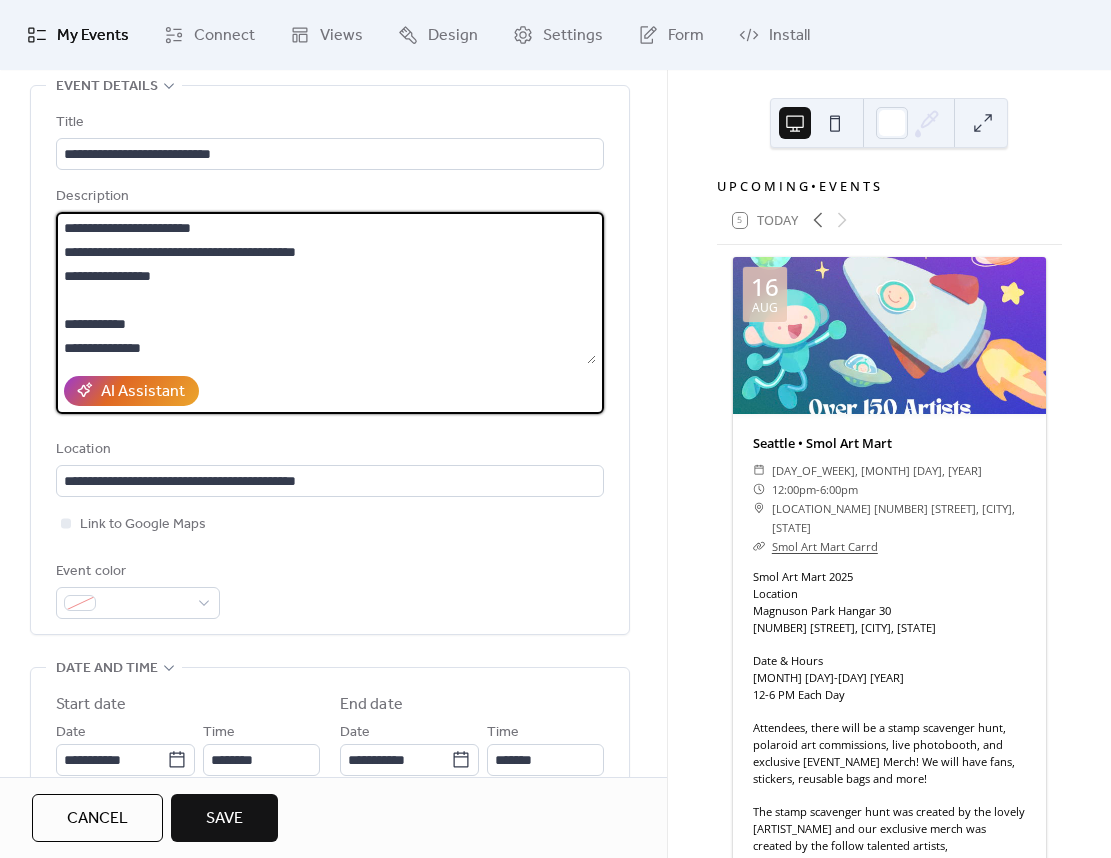 scroll, scrollTop: 94, scrollLeft: 0, axis: vertical 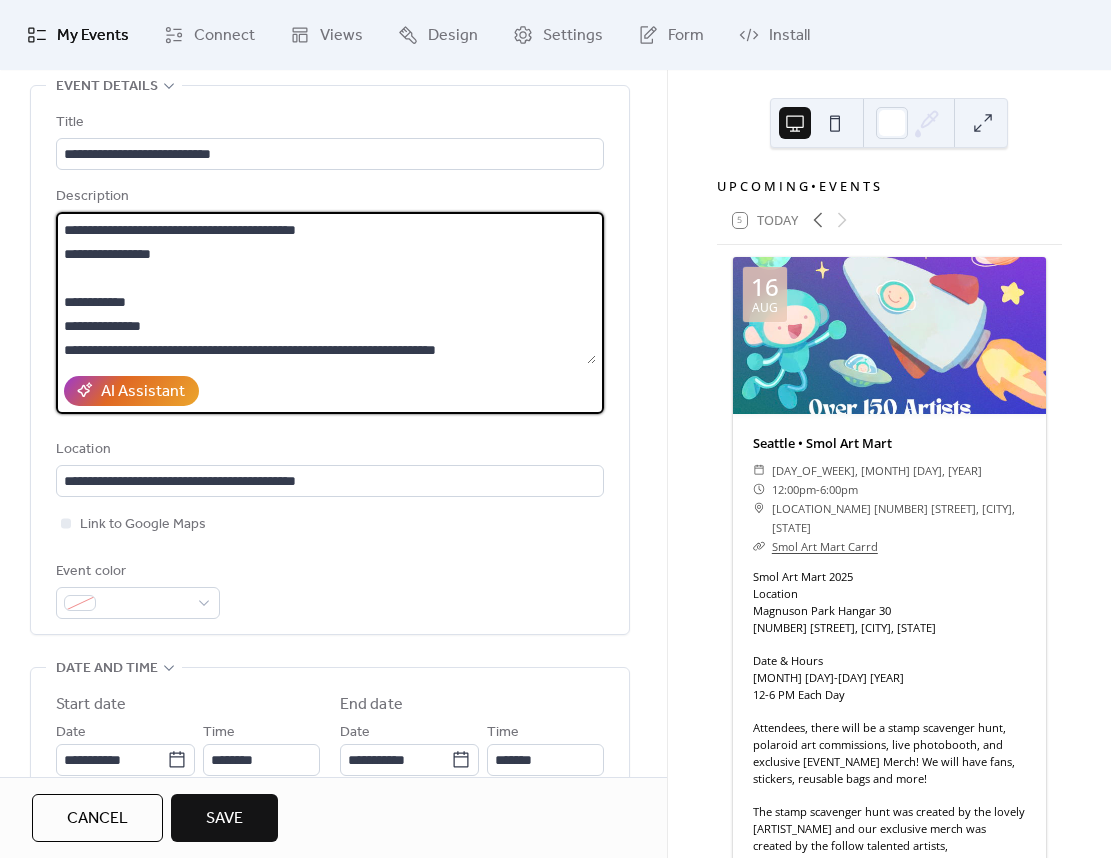 click on "**********" at bounding box center [326, 288] 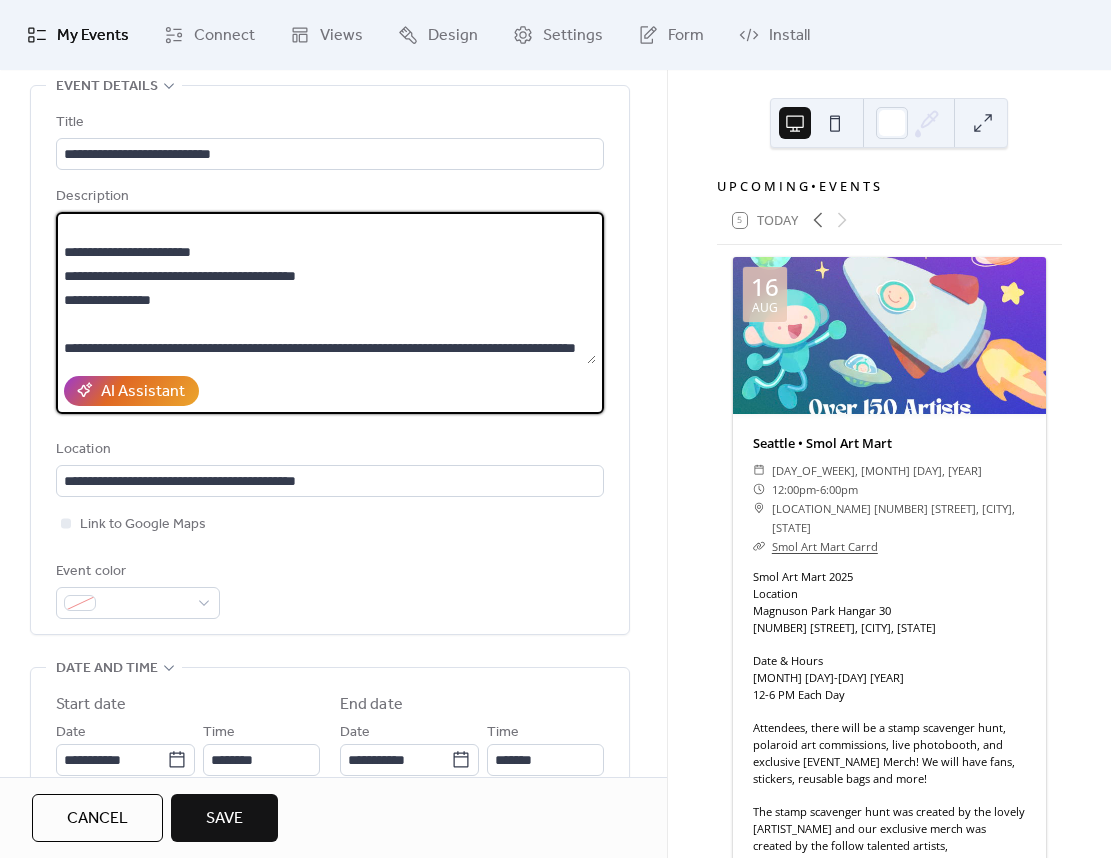 scroll, scrollTop: 72, scrollLeft: 0, axis: vertical 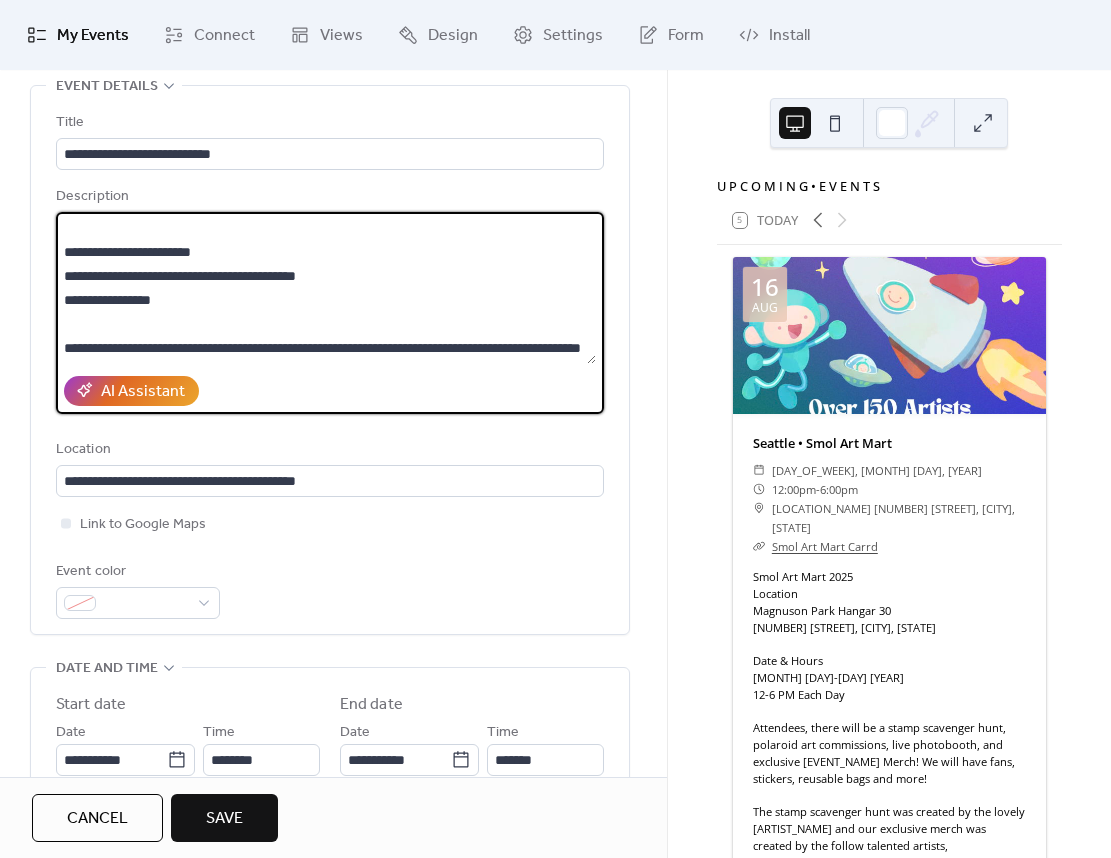 drag, startPoint x: 253, startPoint y: 331, endPoint x: 157, endPoint y: 330, distance: 96.00521 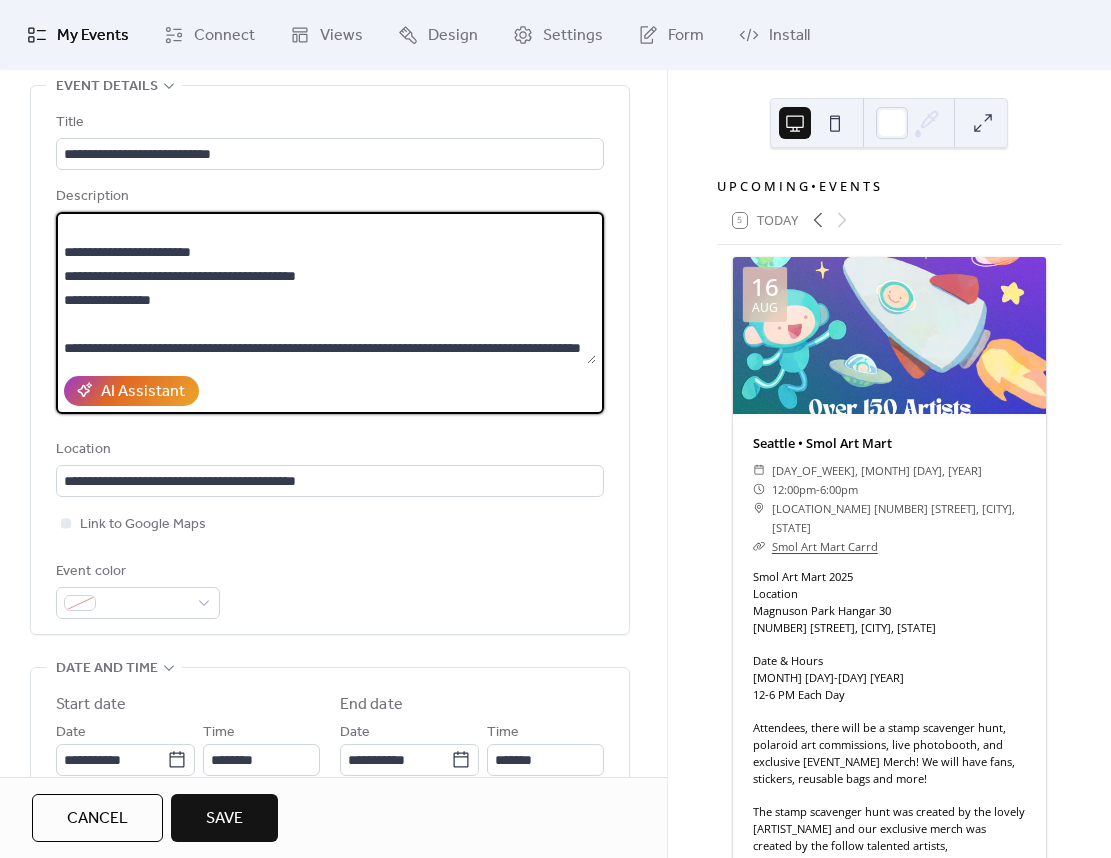 click on "**********" at bounding box center (326, 288) 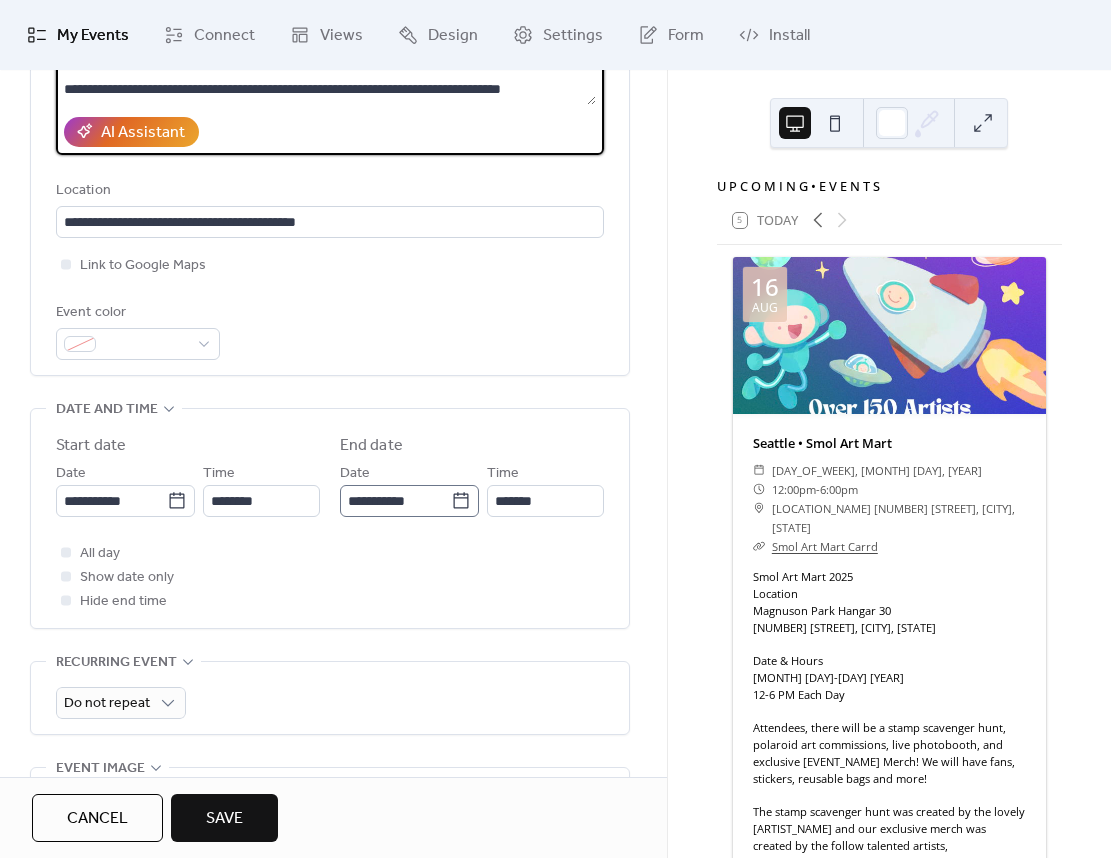 scroll, scrollTop: 360, scrollLeft: 0, axis: vertical 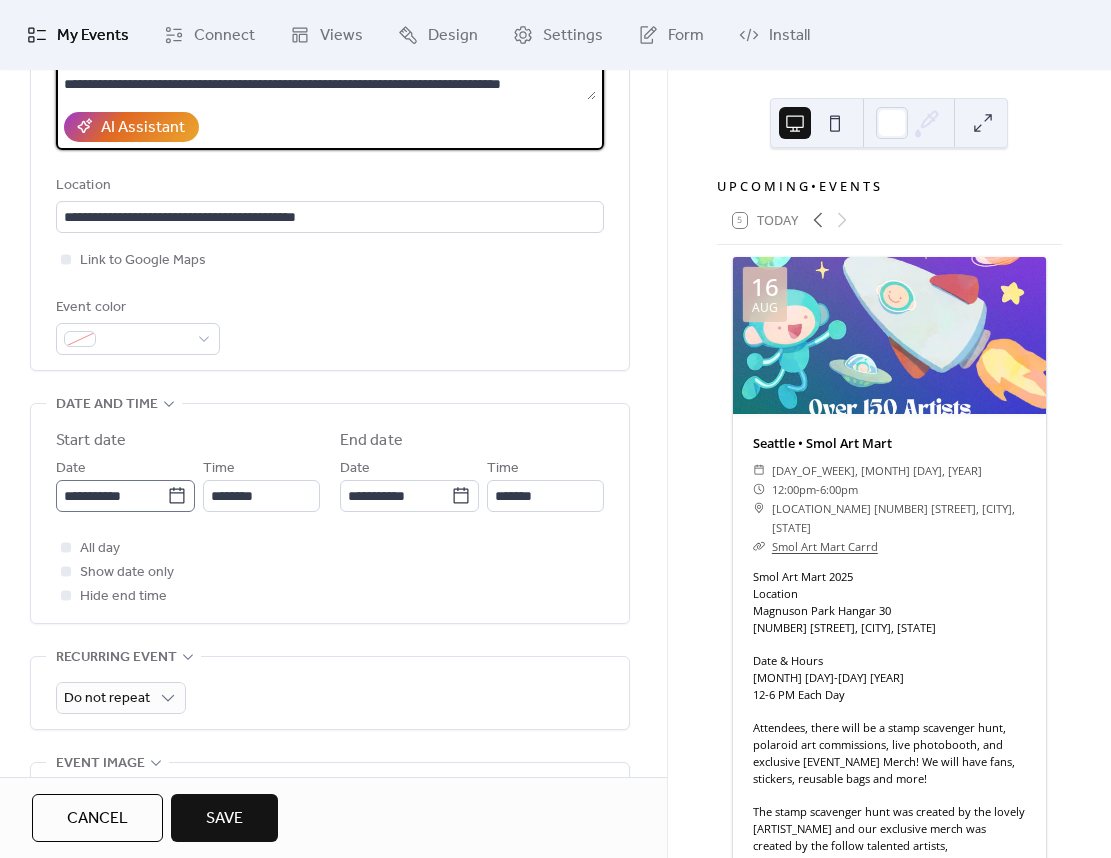 type on "**********" 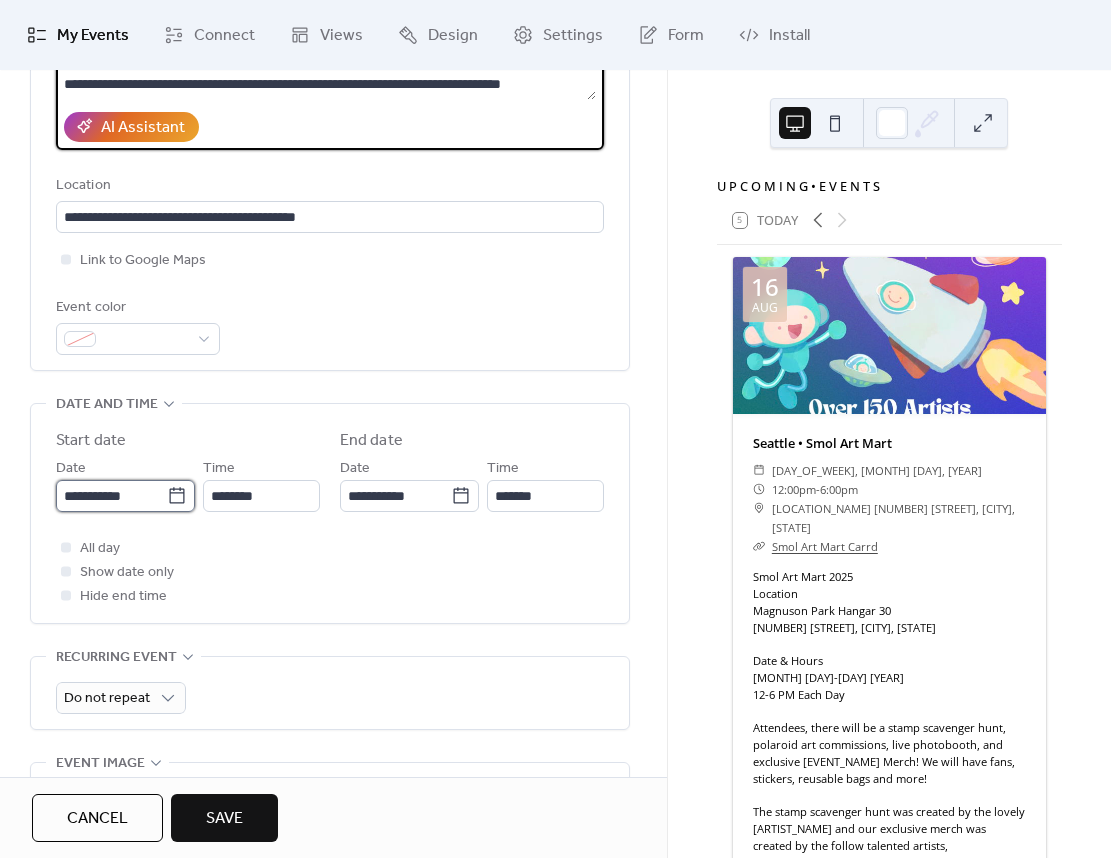click on "**********" at bounding box center (111, 496) 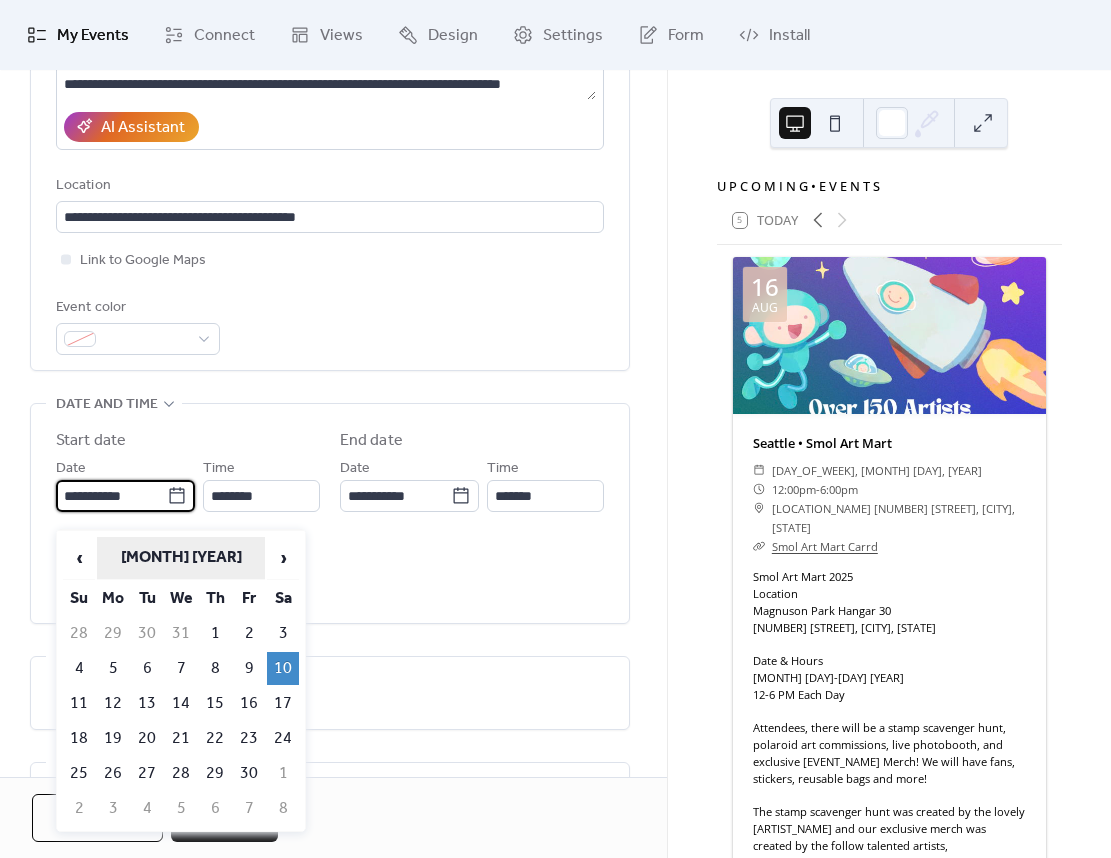 click on "[MONTH] [YEAR]" at bounding box center (181, 558) 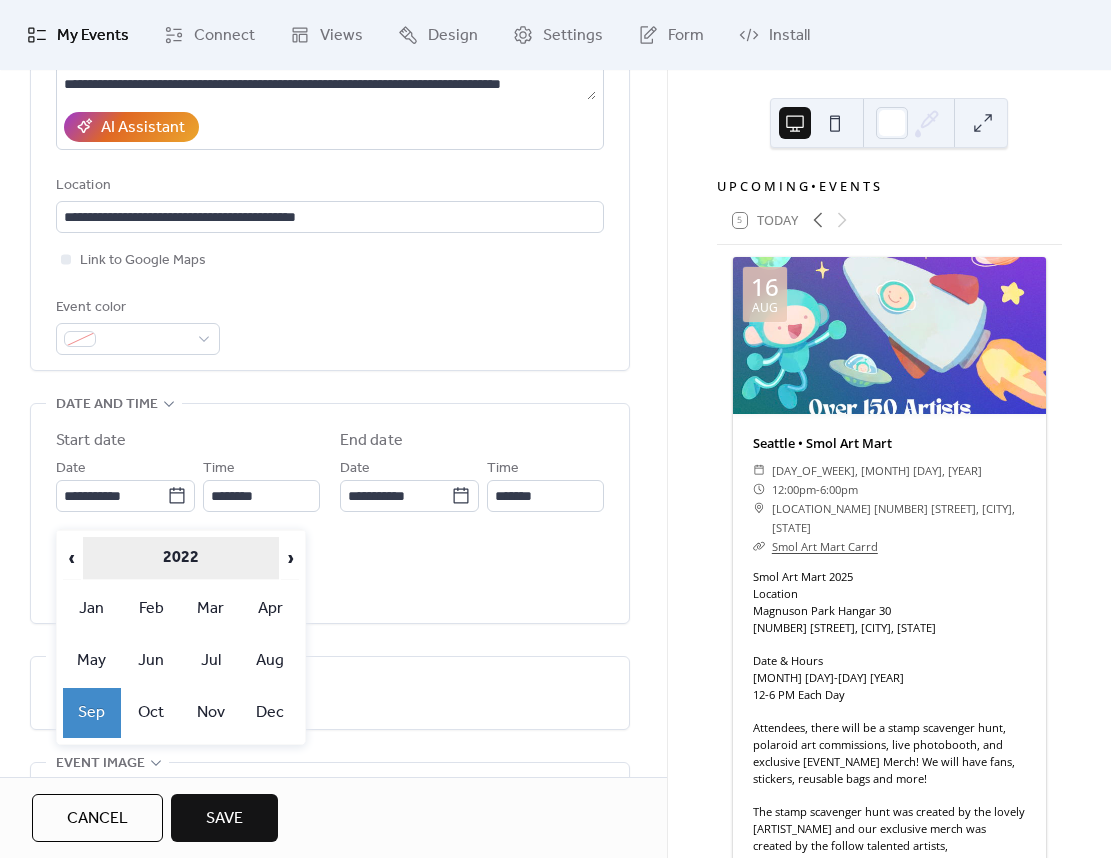 click on "2022" at bounding box center [181, 558] 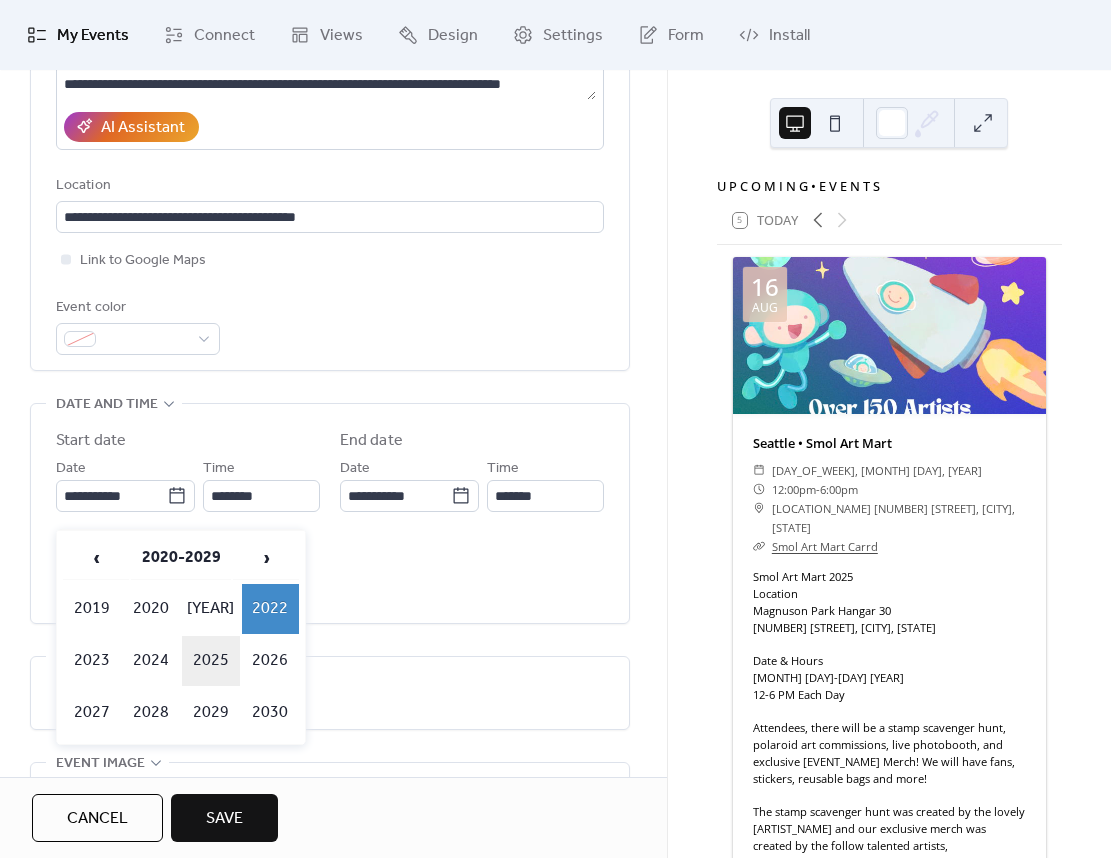 click on "2025" at bounding box center [211, 661] 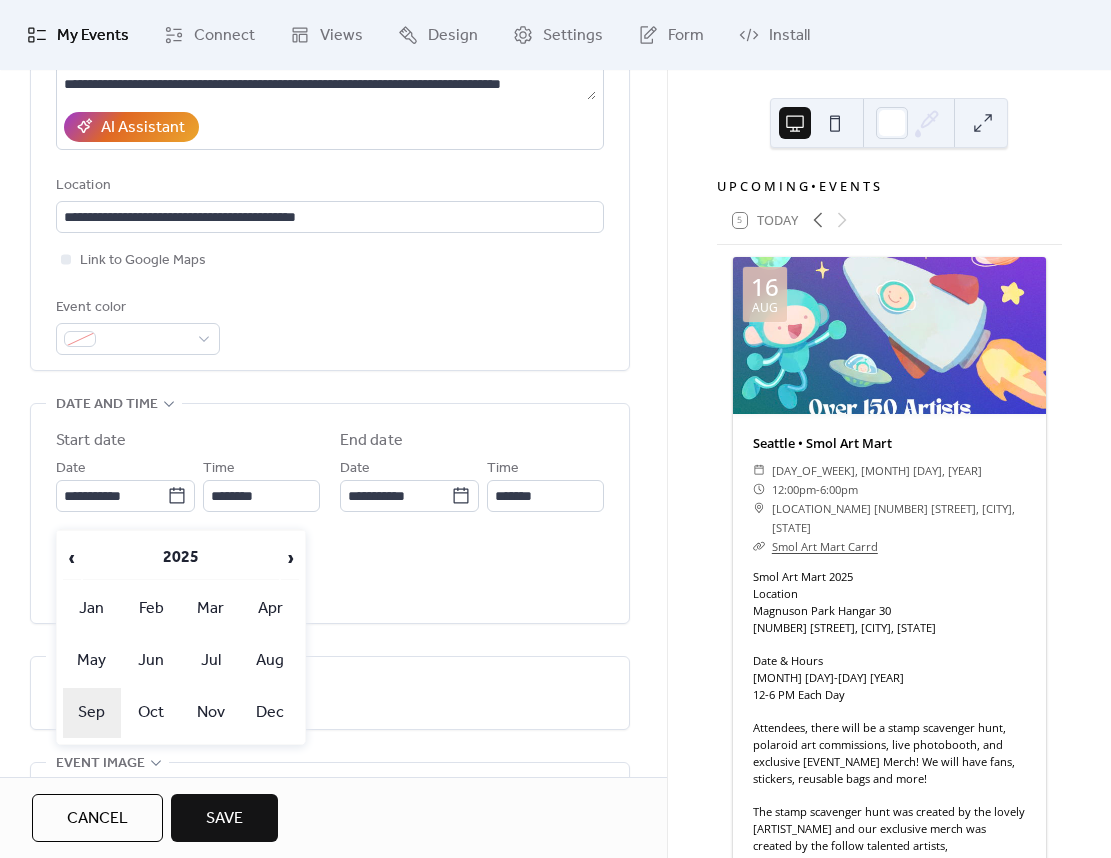 click on "Sep" at bounding box center [92, 713] 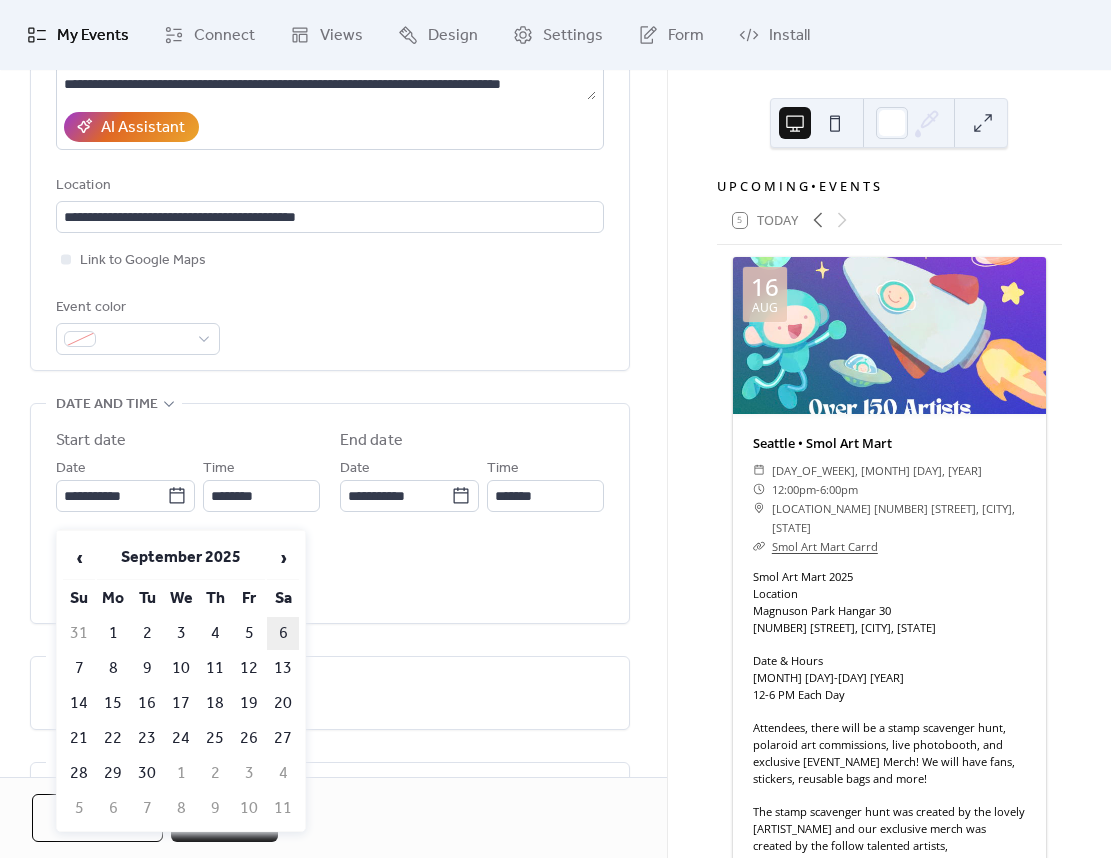 click on "6" at bounding box center [283, 633] 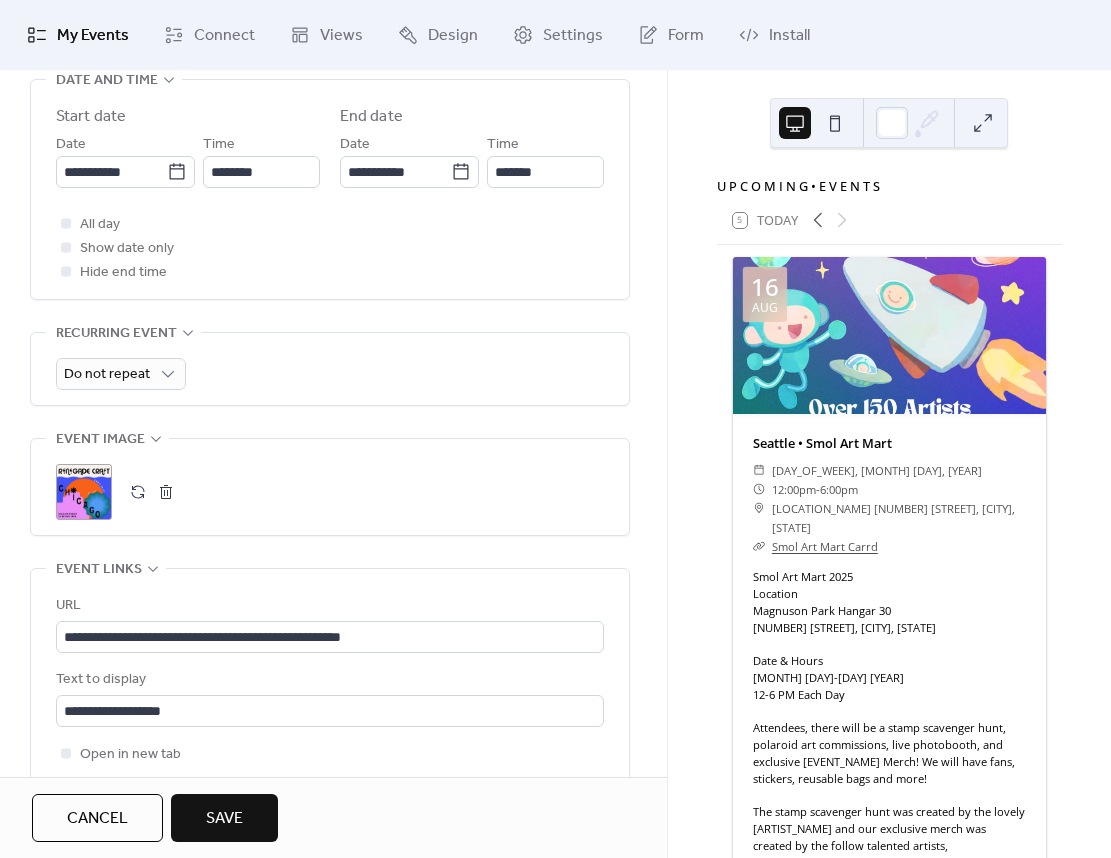 scroll, scrollTop: 768, scrollLeft: 0, axis: vertical 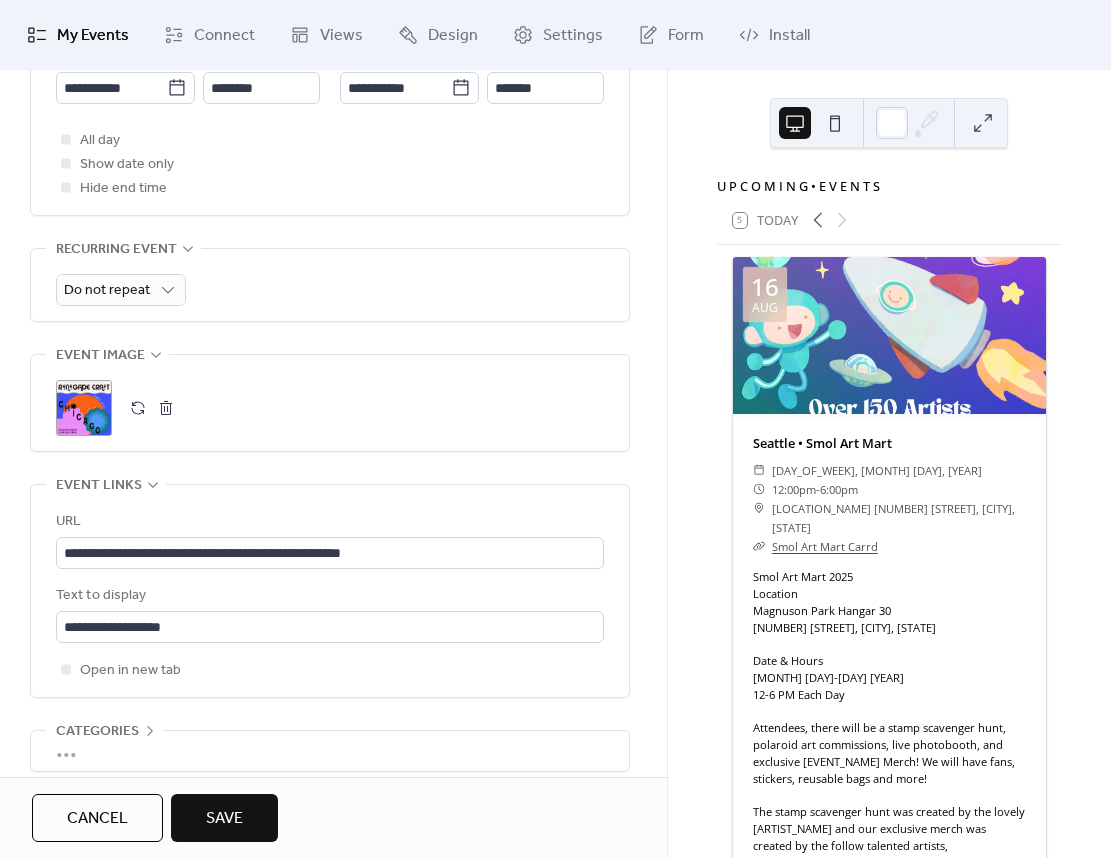 click at bounding box center (166, 408) 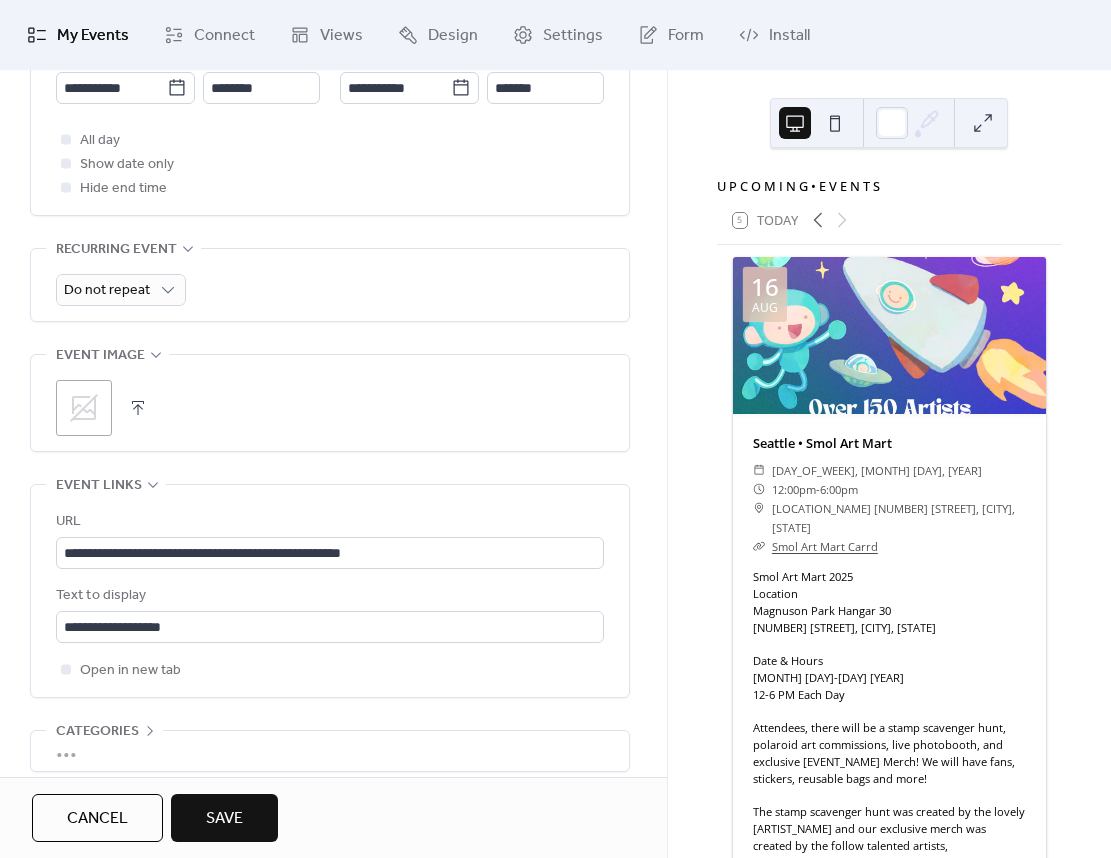 click 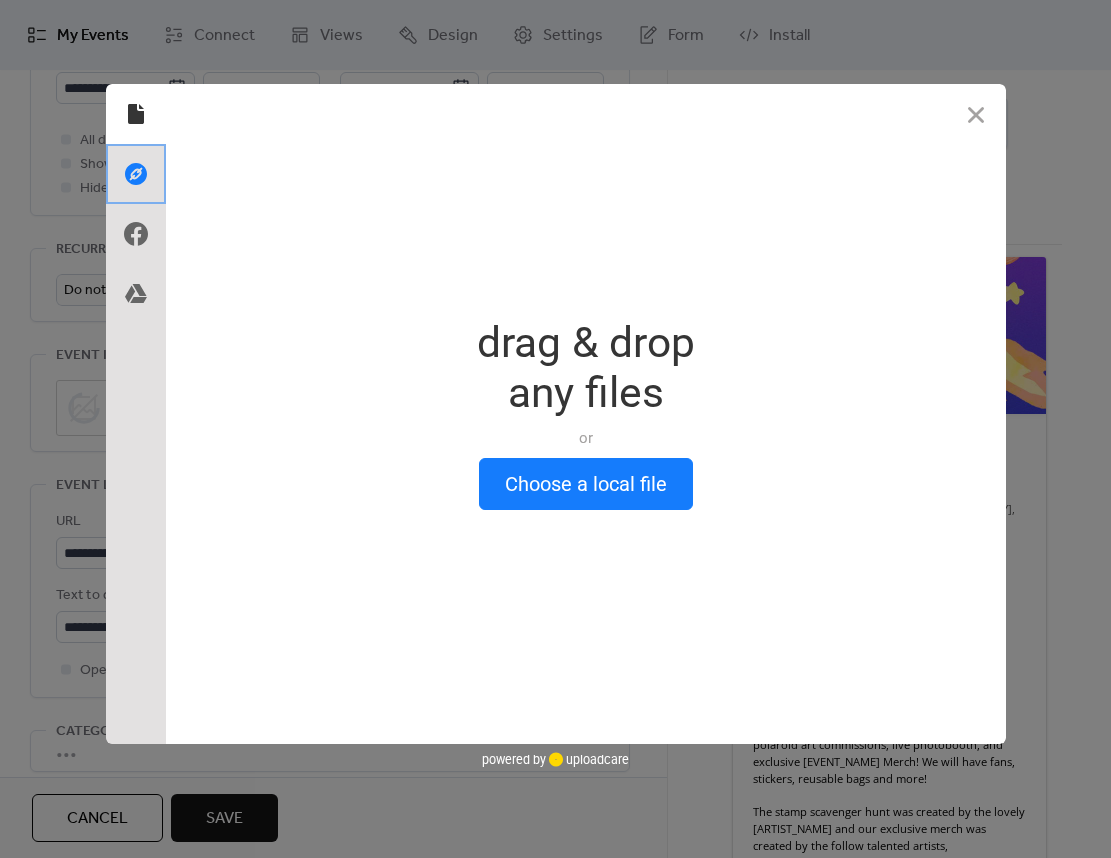 click 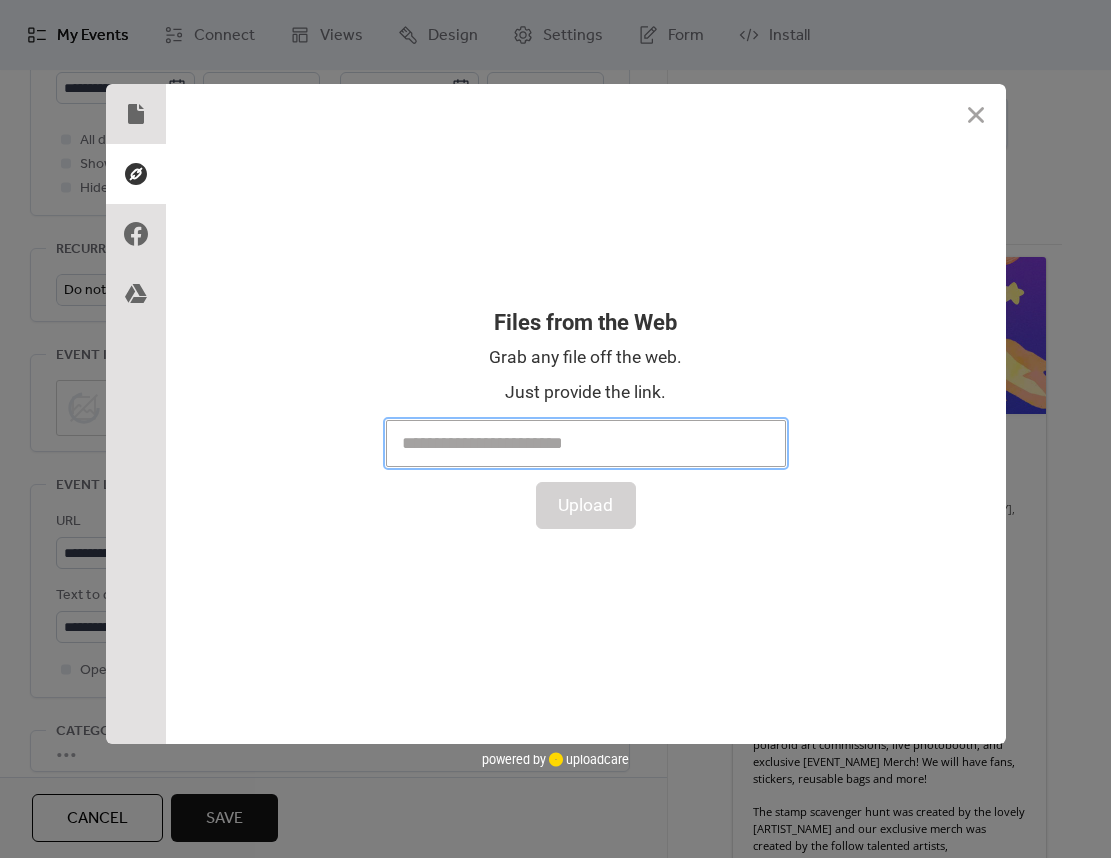 click at bounding box center (586, 443) 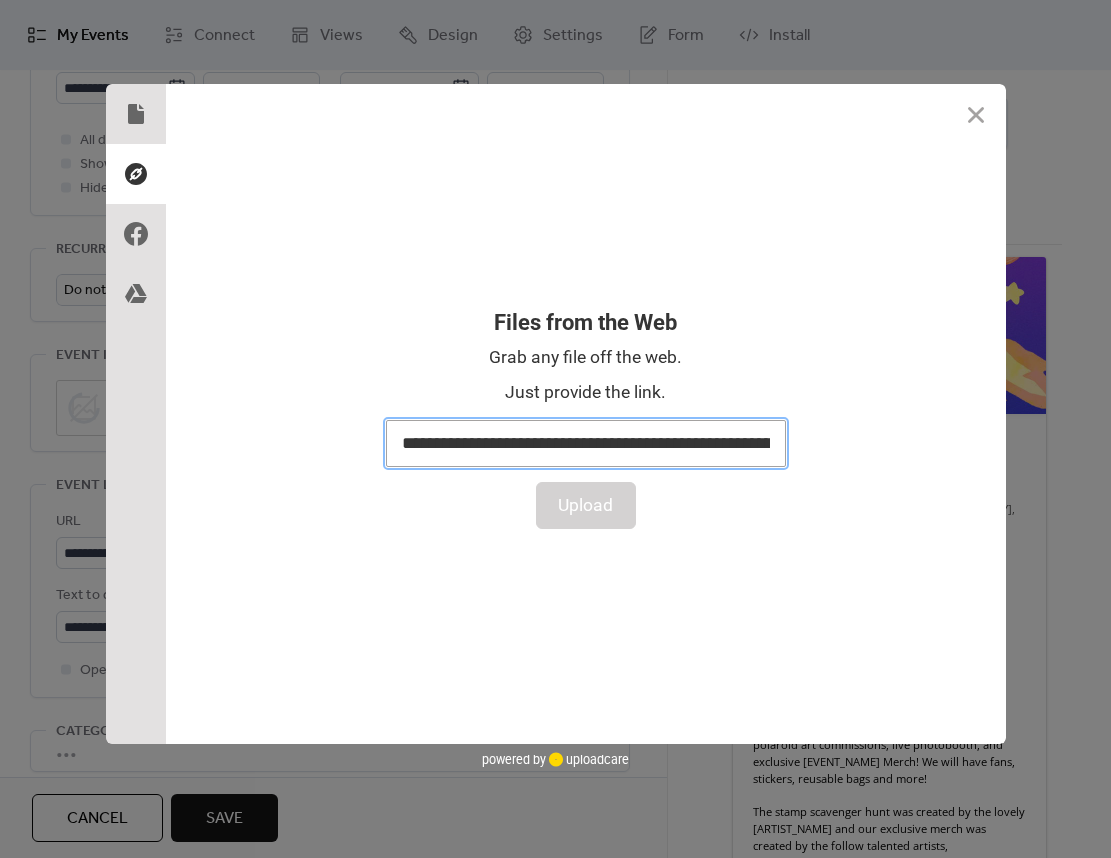 scroll, scrollTop: 0, scrollLeft: 477, axis: horizontal 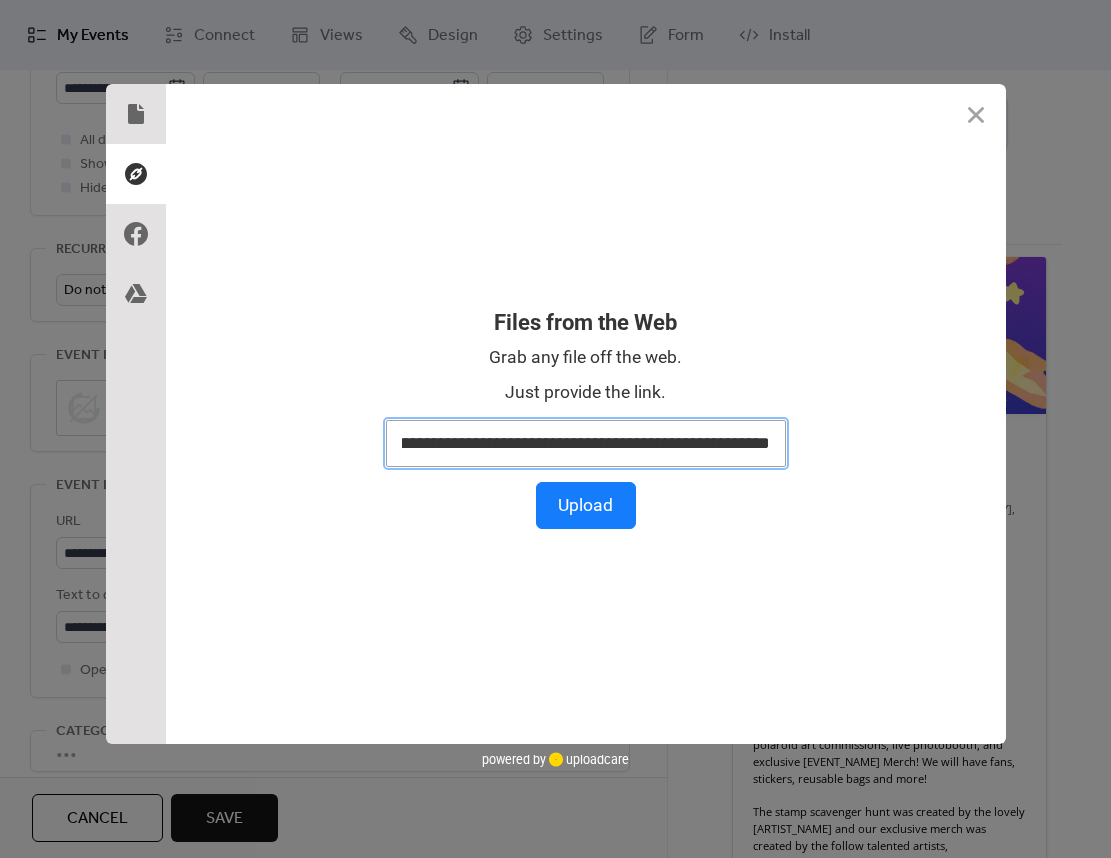click on "**********" at bounding box center [586, 443] 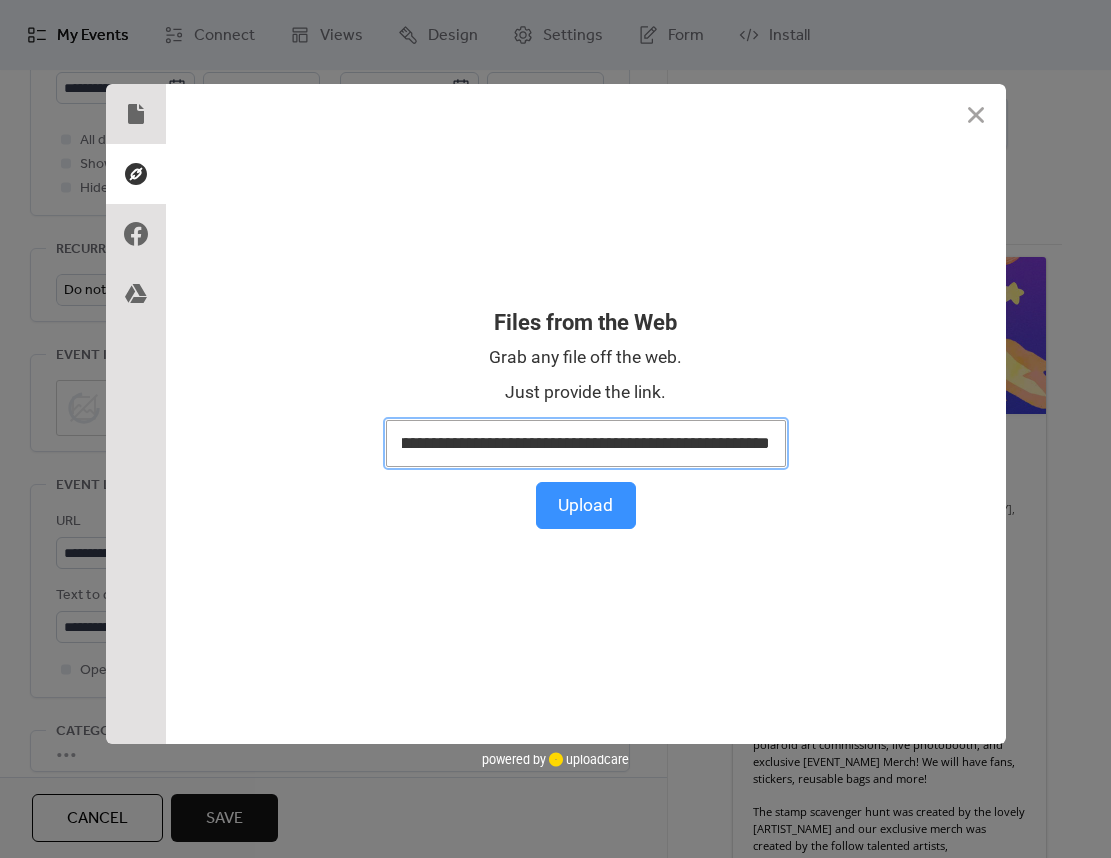 type on "**********" 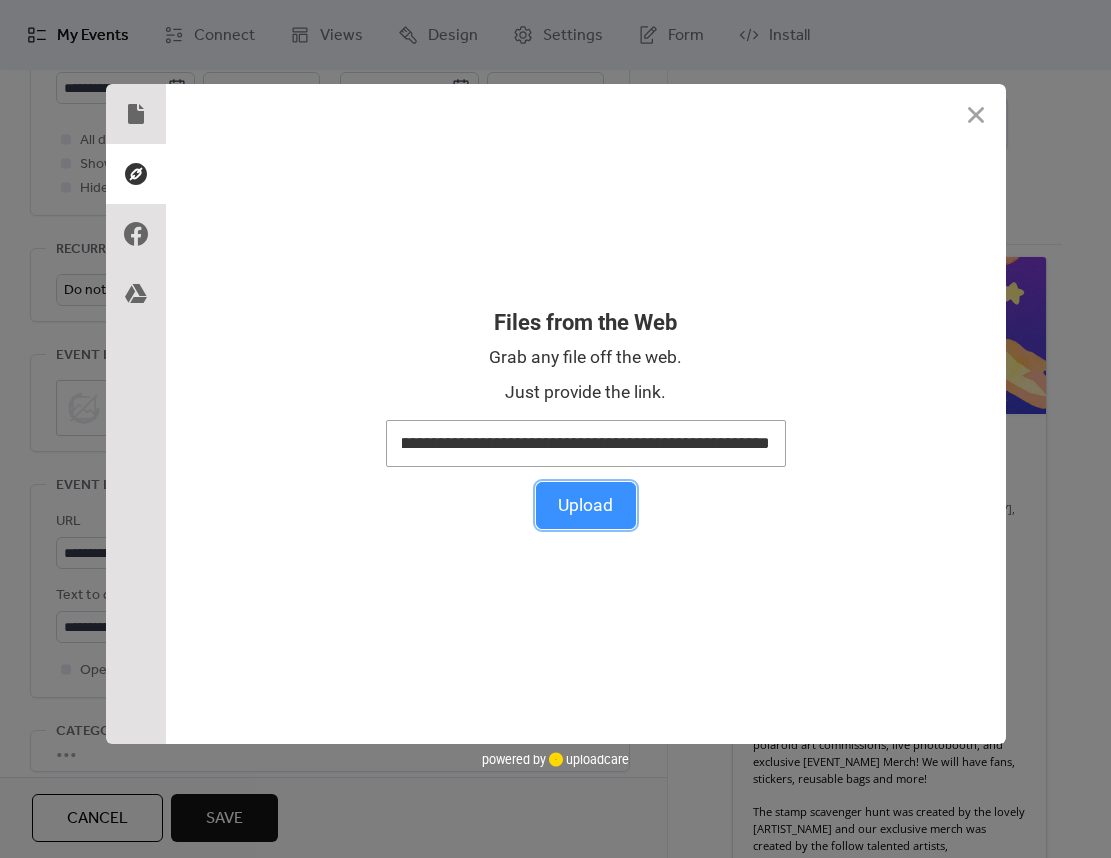 click on "Upload" at bounding box center (586, 505) 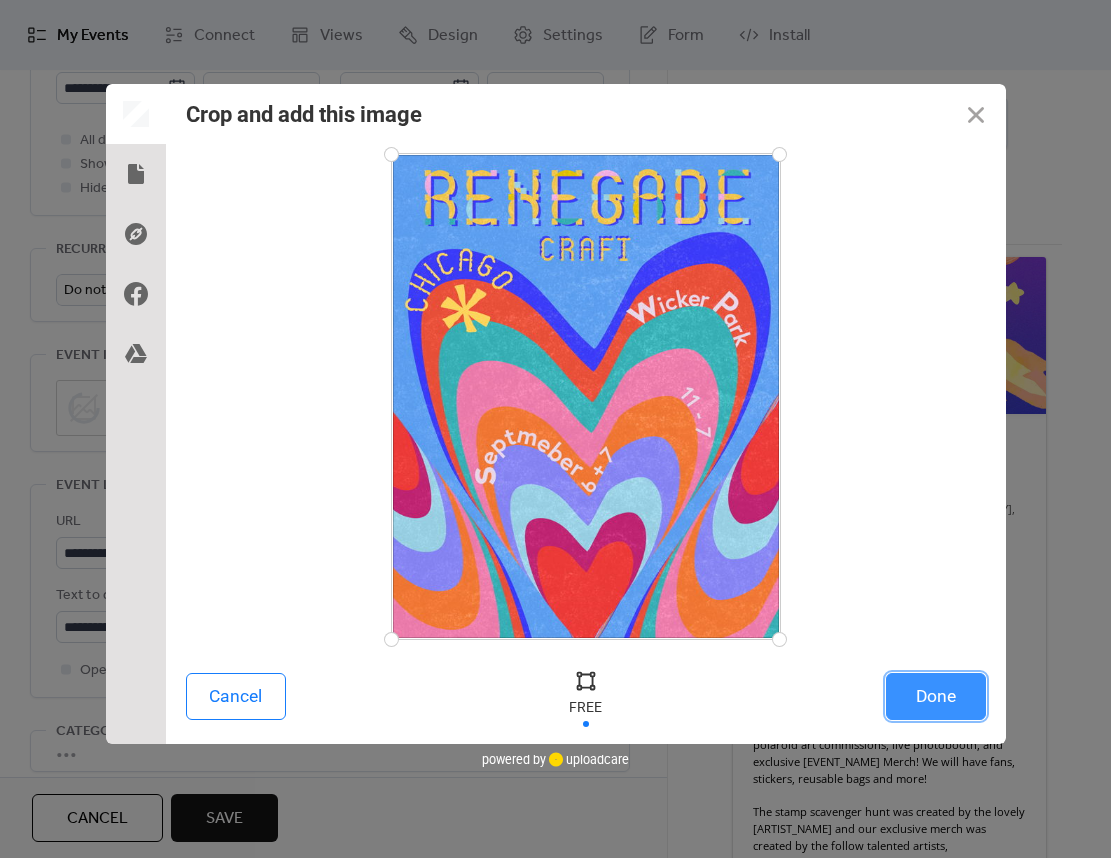 click on "Done" at bounding box center (936, 696) 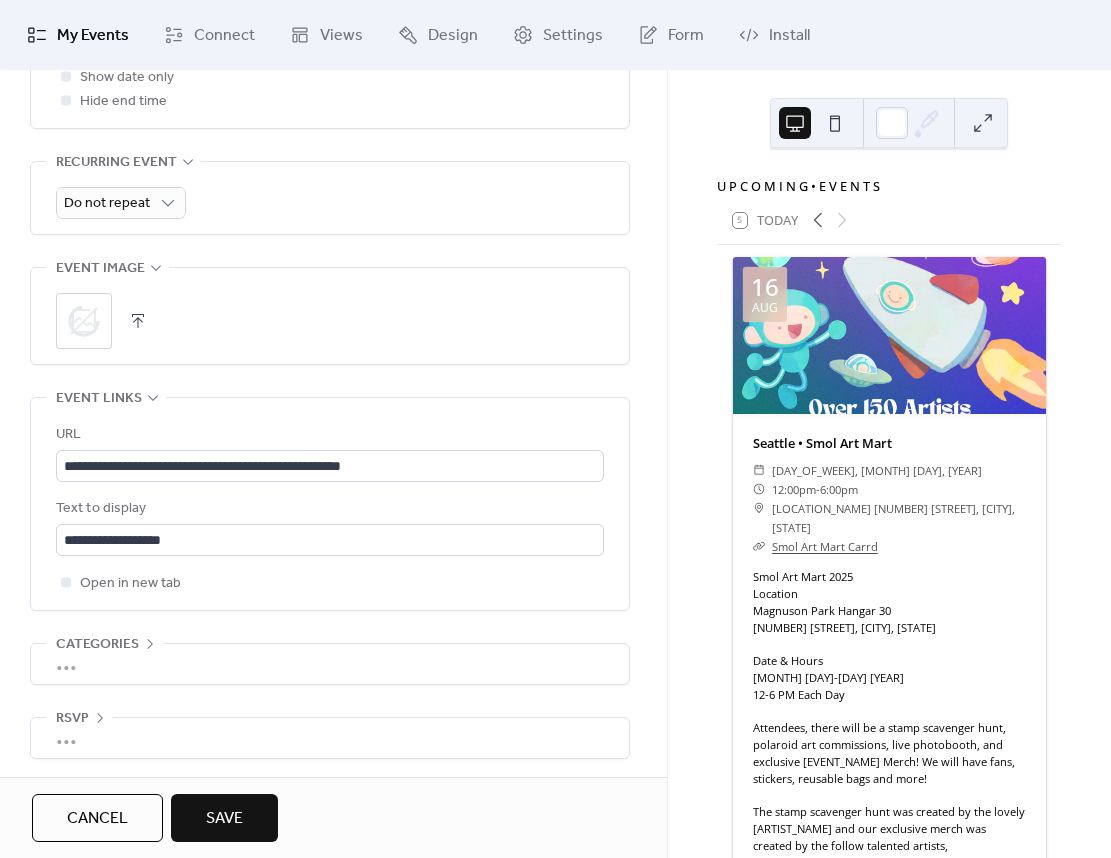 scroll, scrollTop: 881, scrollLeft: 0, axis: vertical 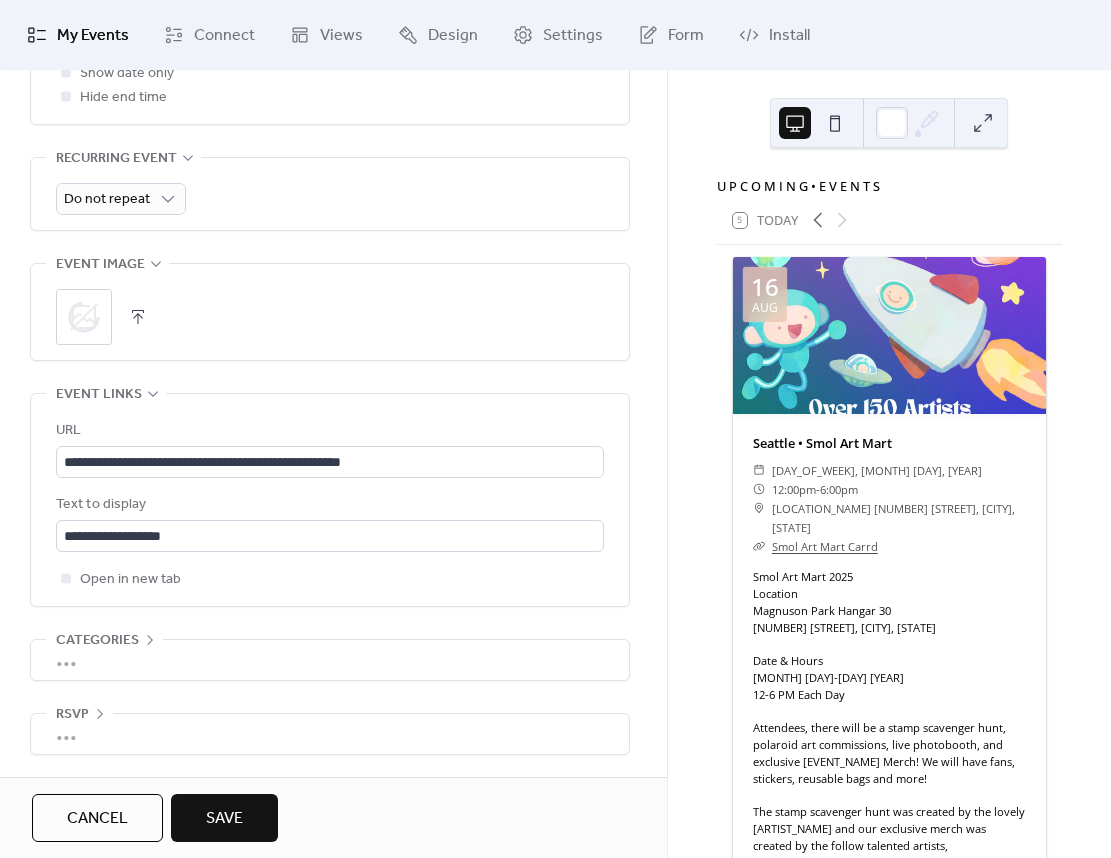 click on "Save" at bounding box center (224, 819) 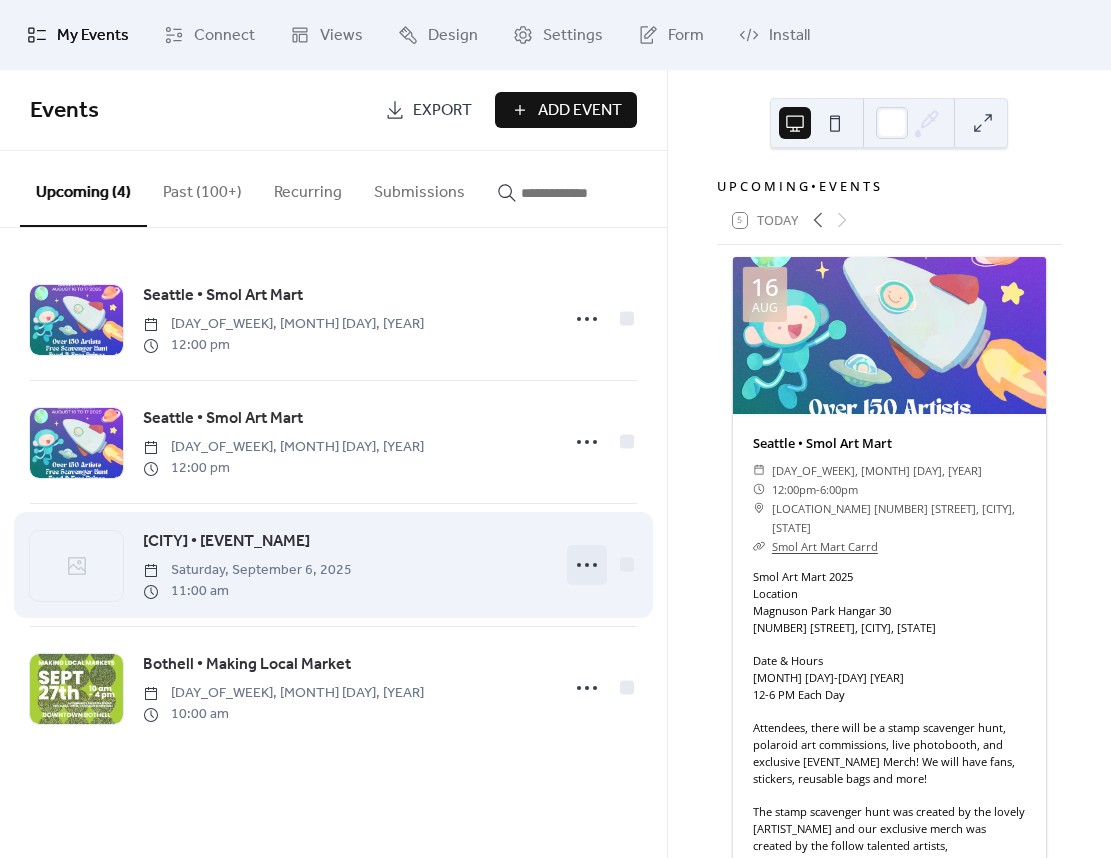 click 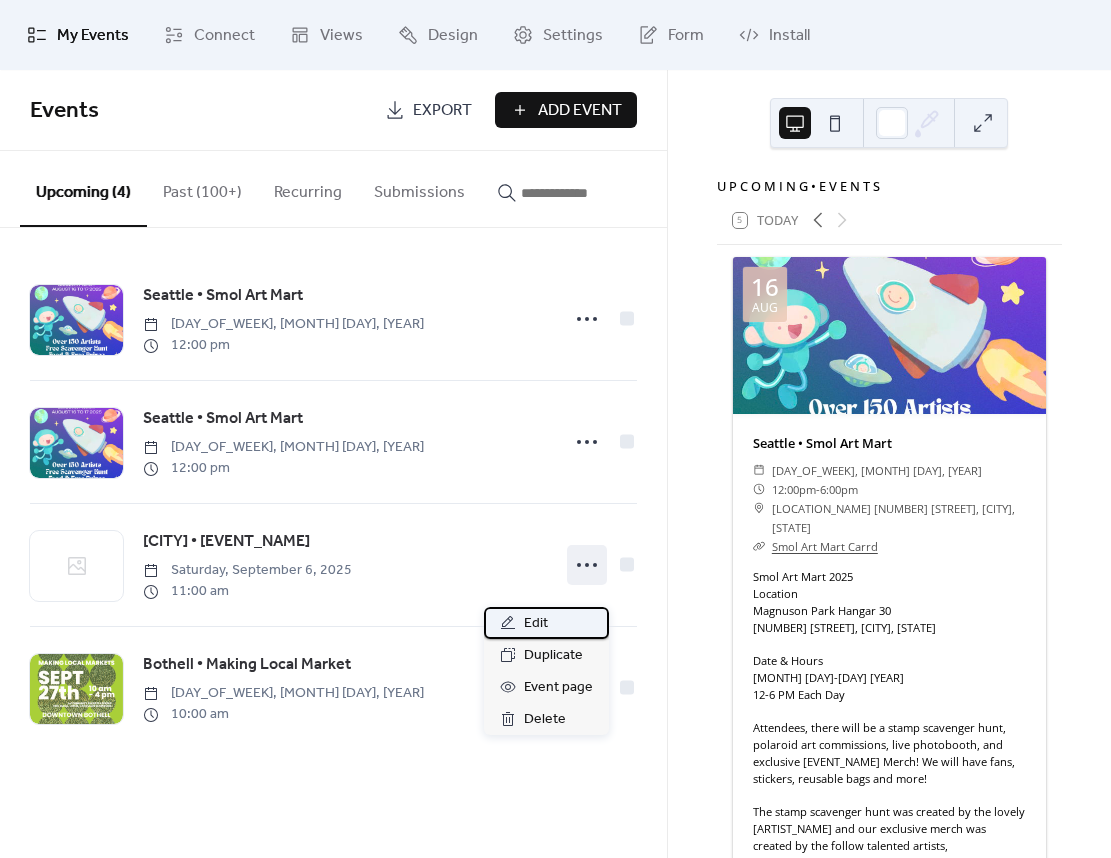 click on "Edit" at bounding box center (536, 624) 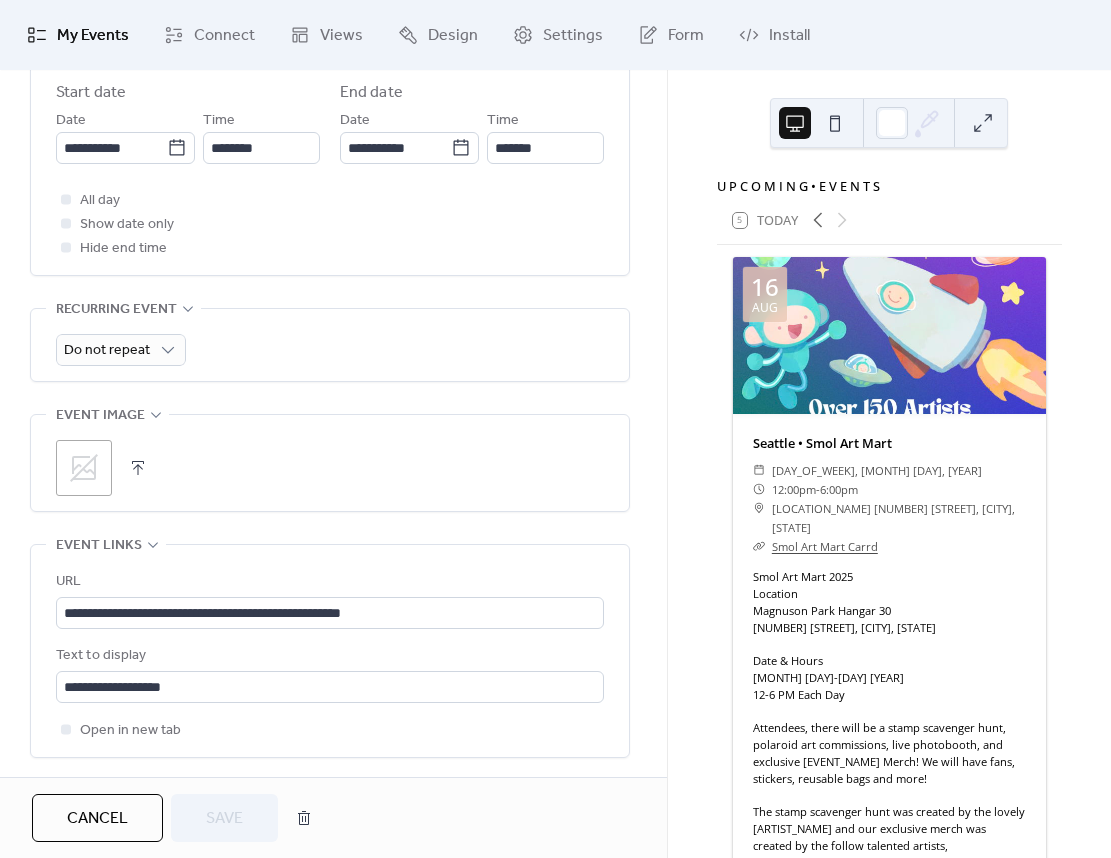 click on ";" at bounding box center (84, 468) 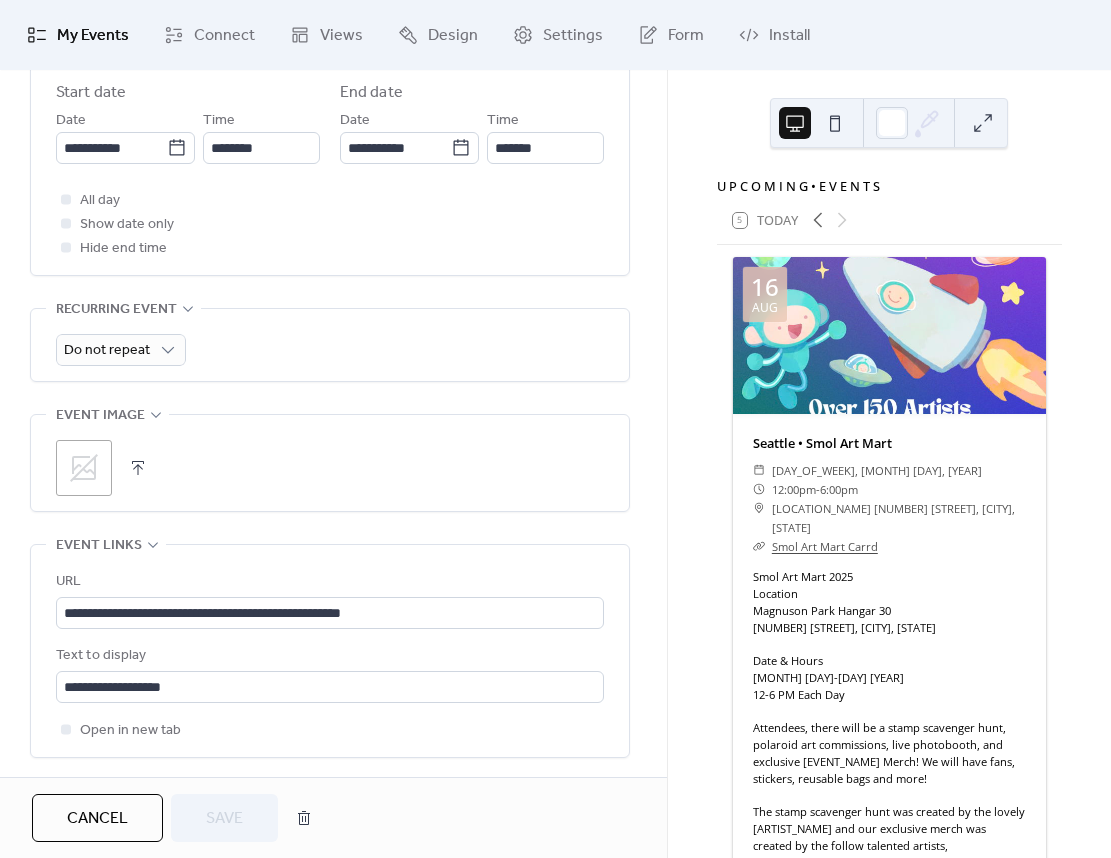 scroll, scrollTop: 708, scrollLeft: 0, axis: vertical 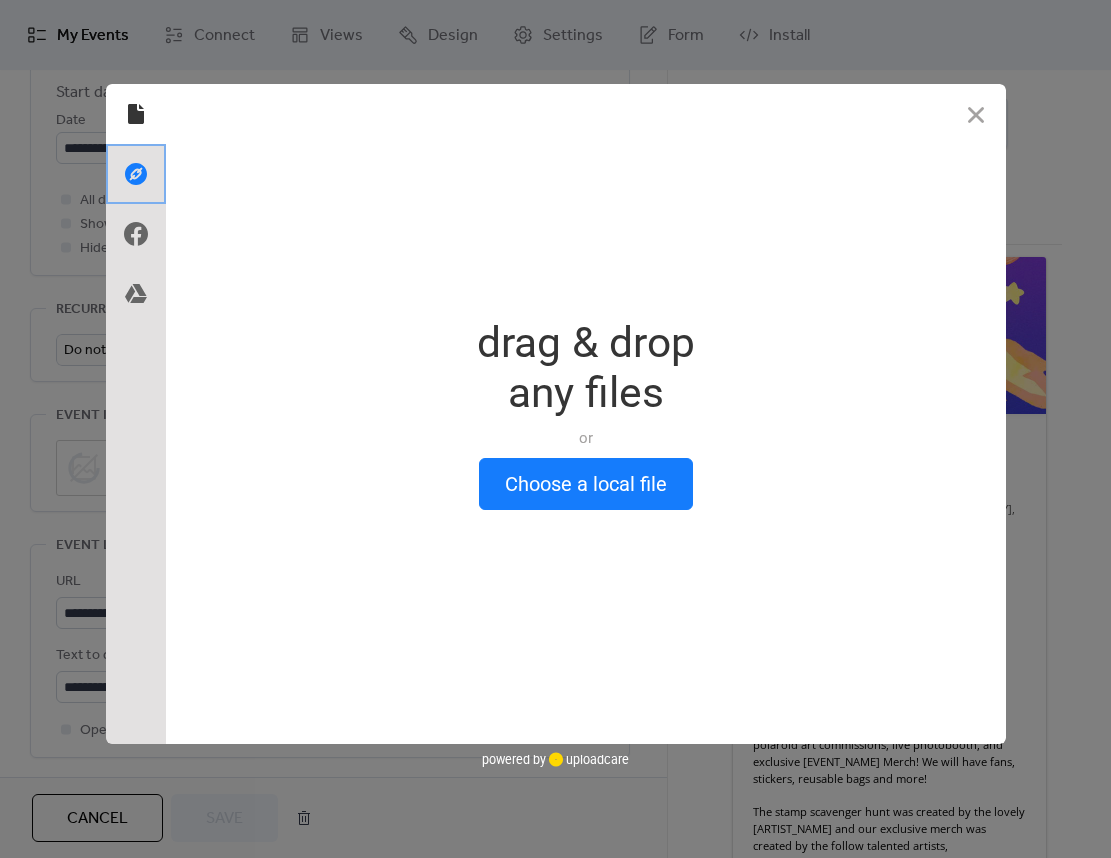 click 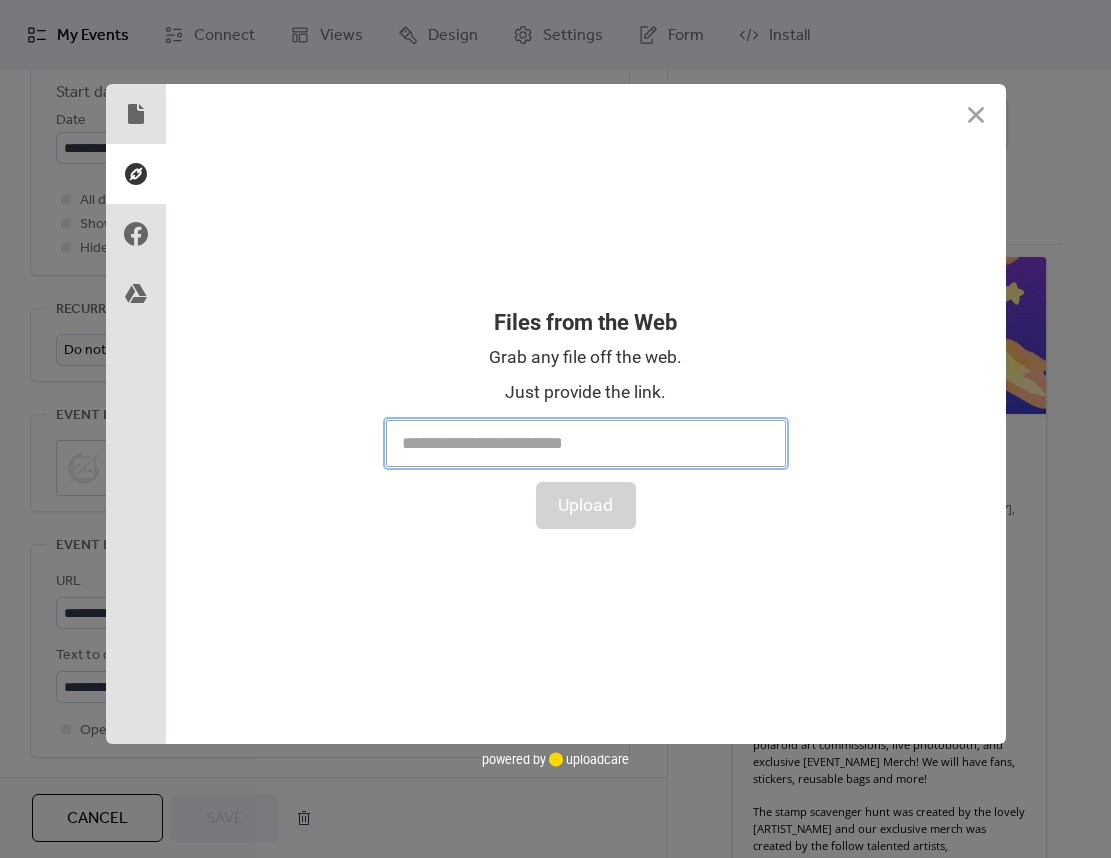 click at bounding box center (586, 443) 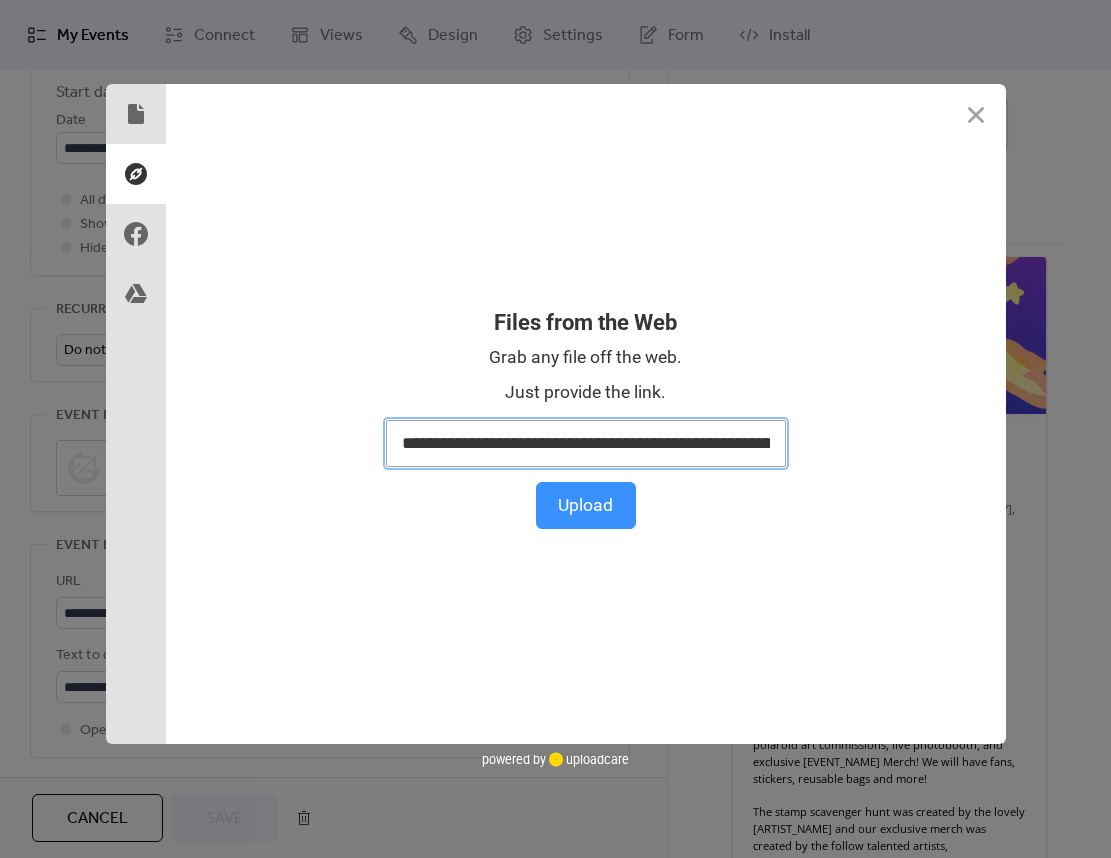 scroll, scrollTop: 0, scrollLeft: 339, axis: horizontal 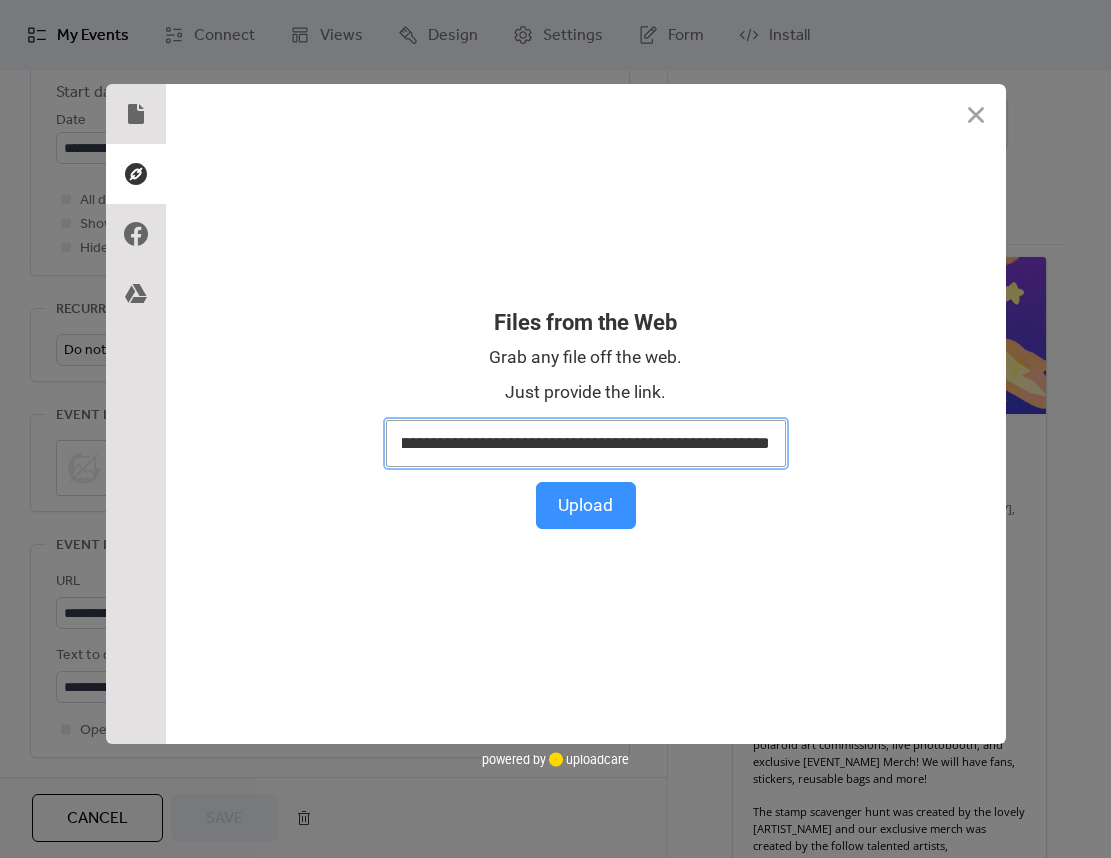 type on "**********" 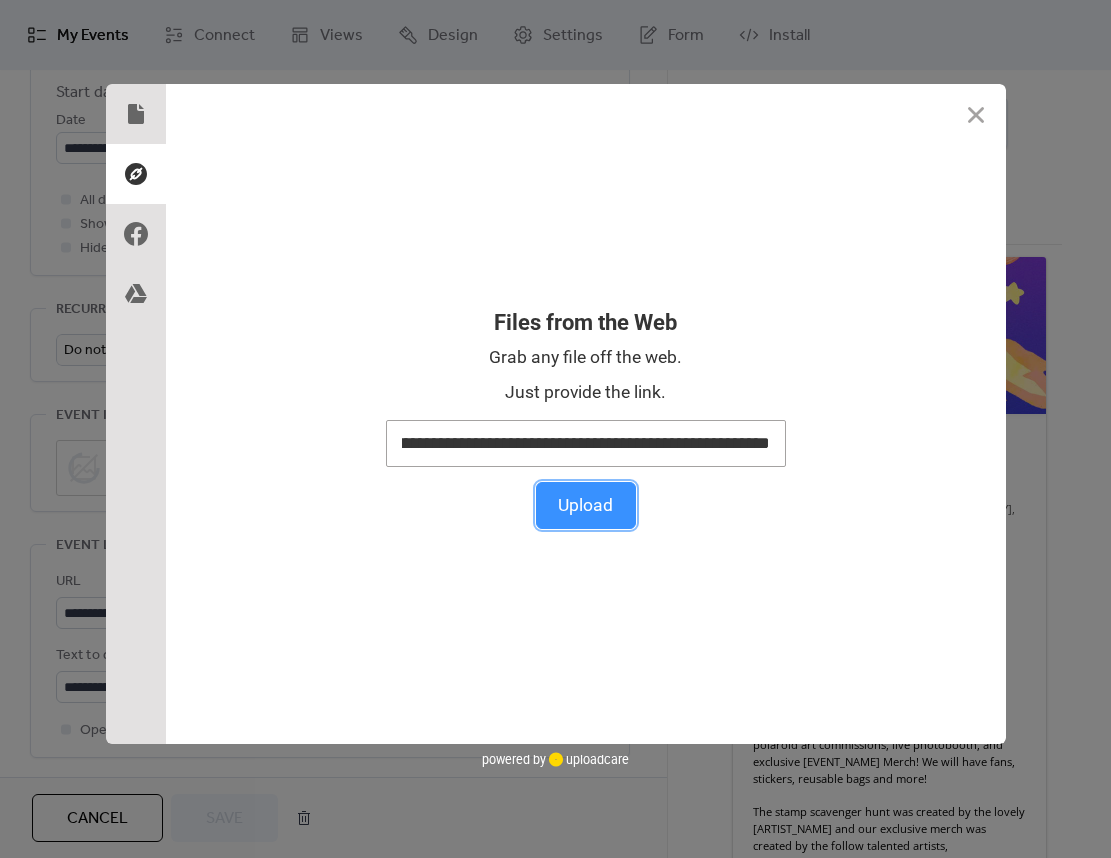 click on "Upload" at bounding box center (586, 505) 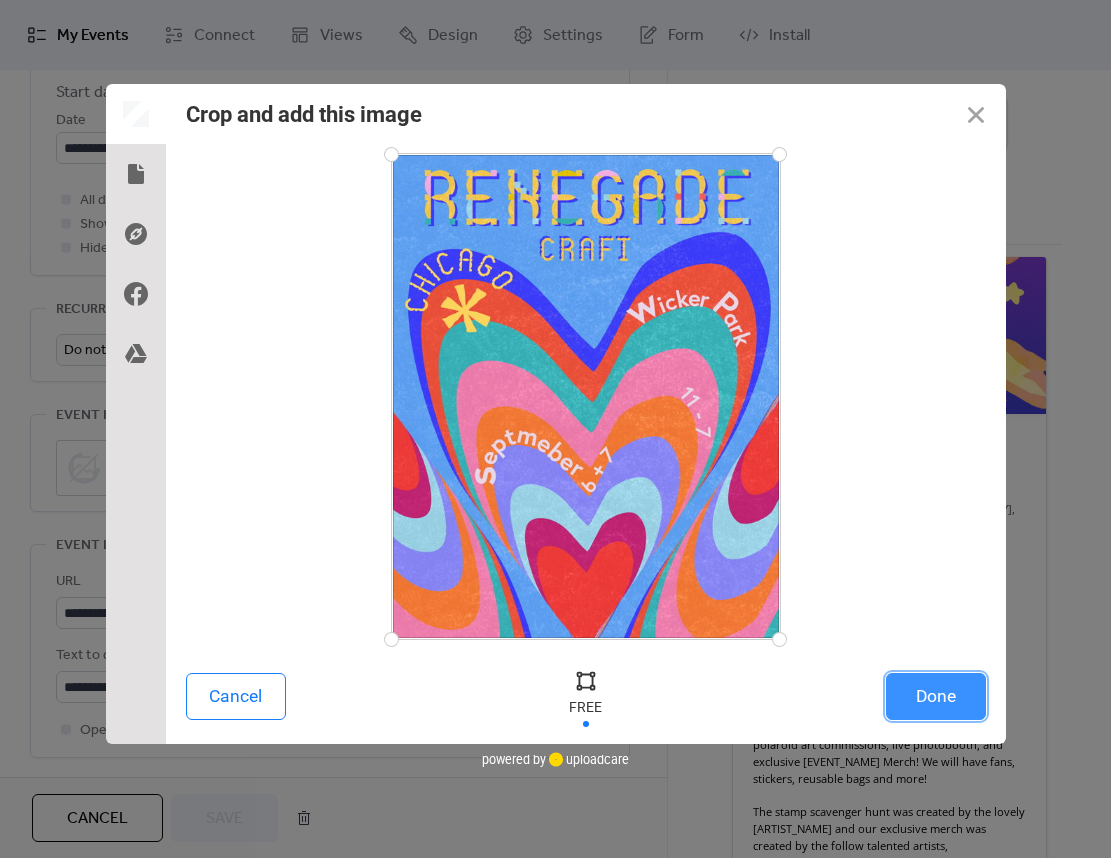 click on "Done" at bounding box center (936, 696) 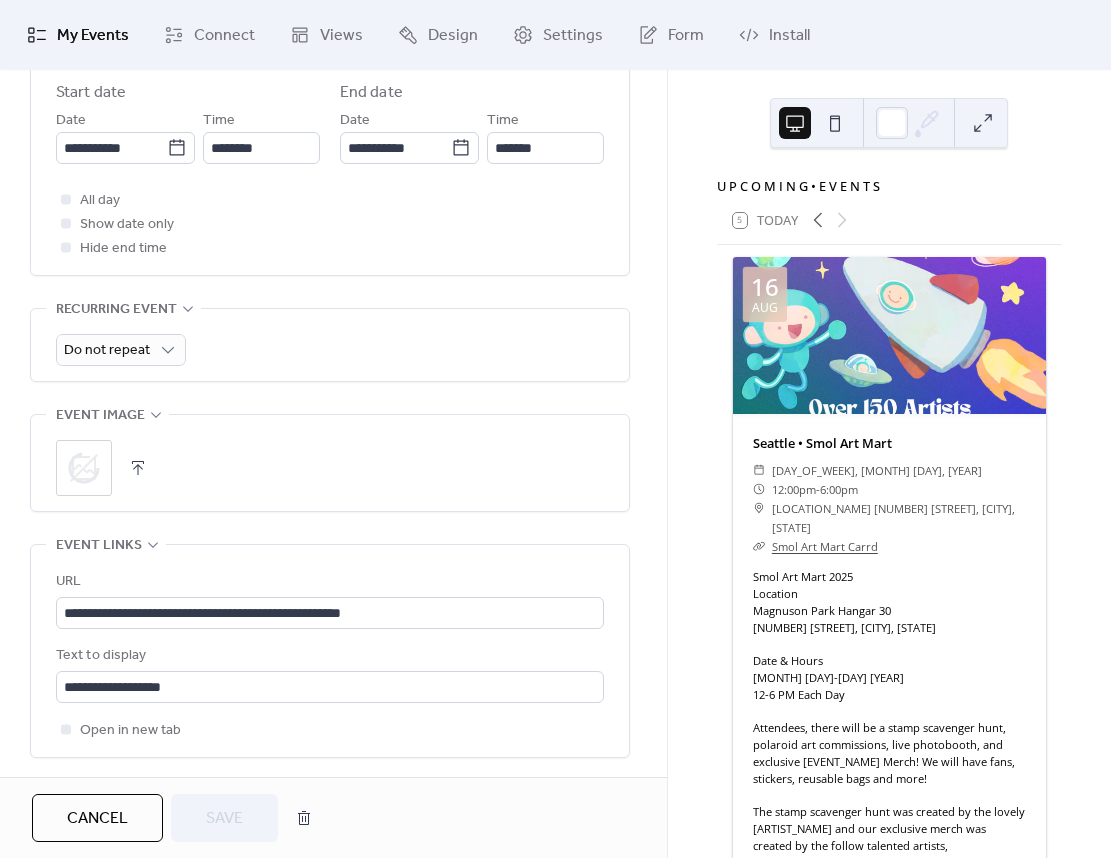 scroll, scrollTop: 708, scrollLeft: 0, axis: vertical 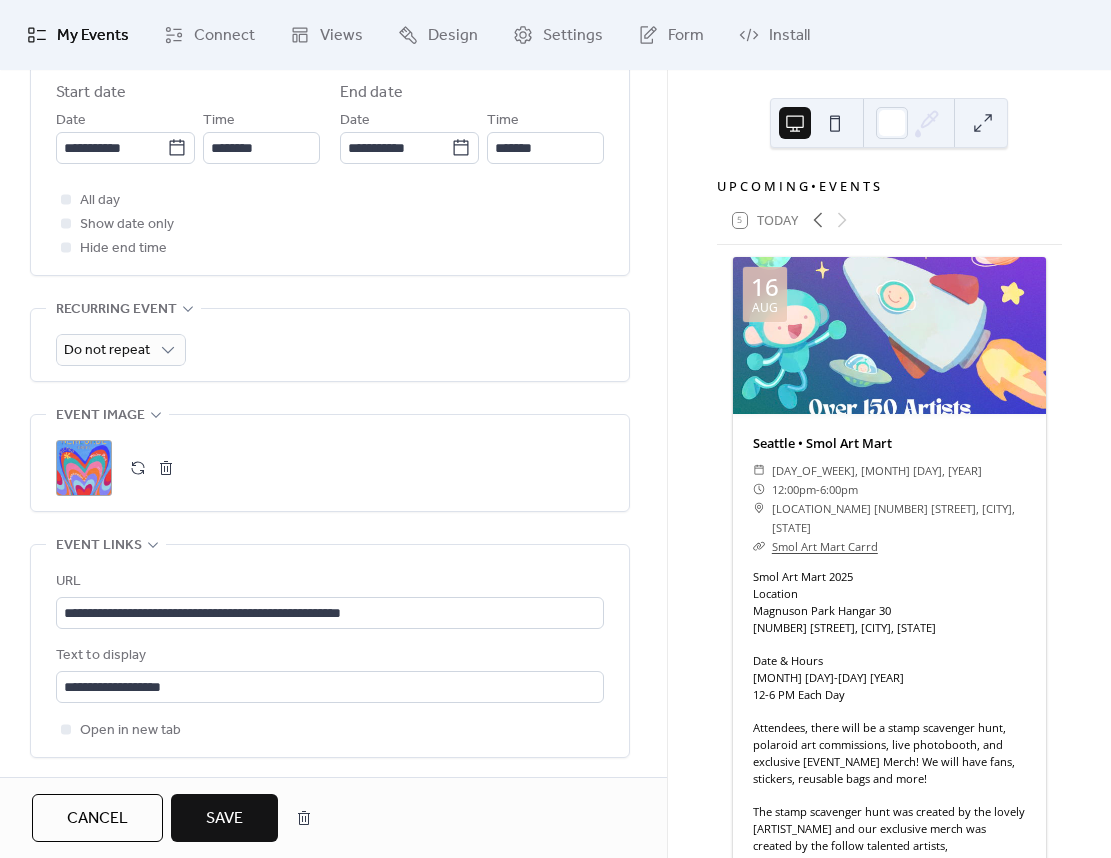 click on "Save" at bounding box center (224, 818) 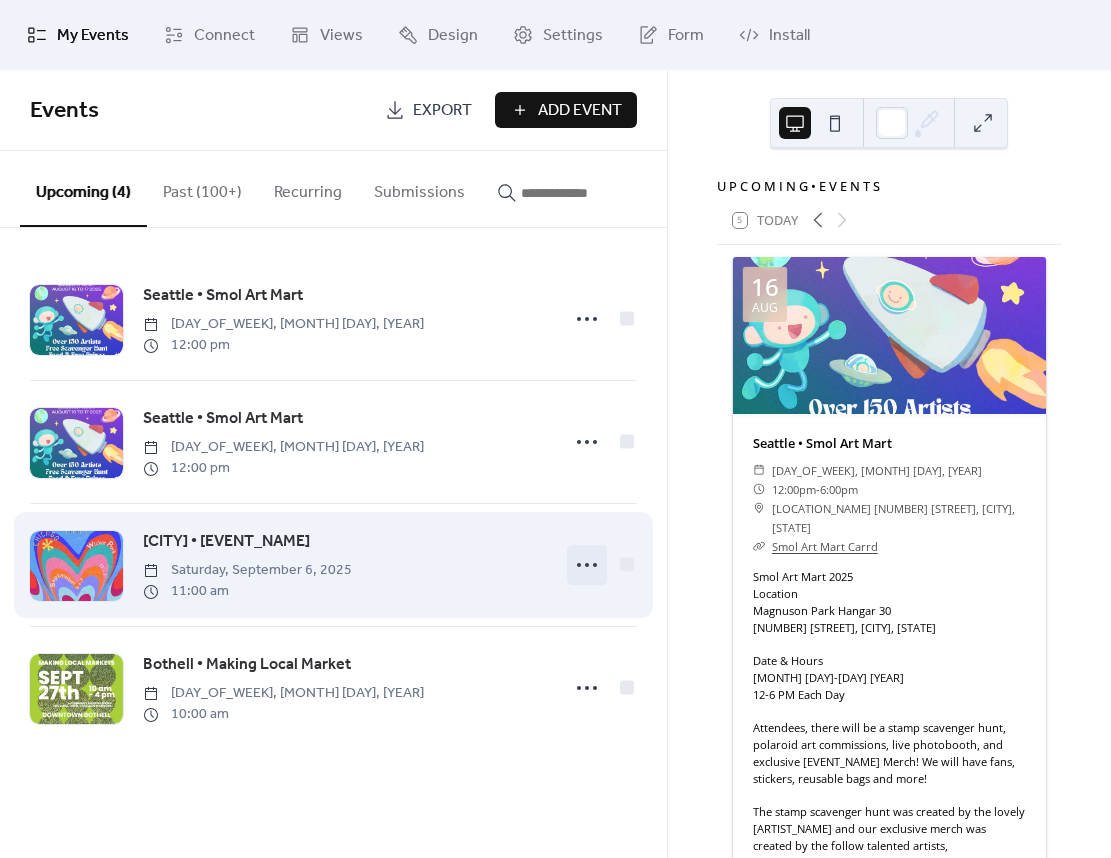 click 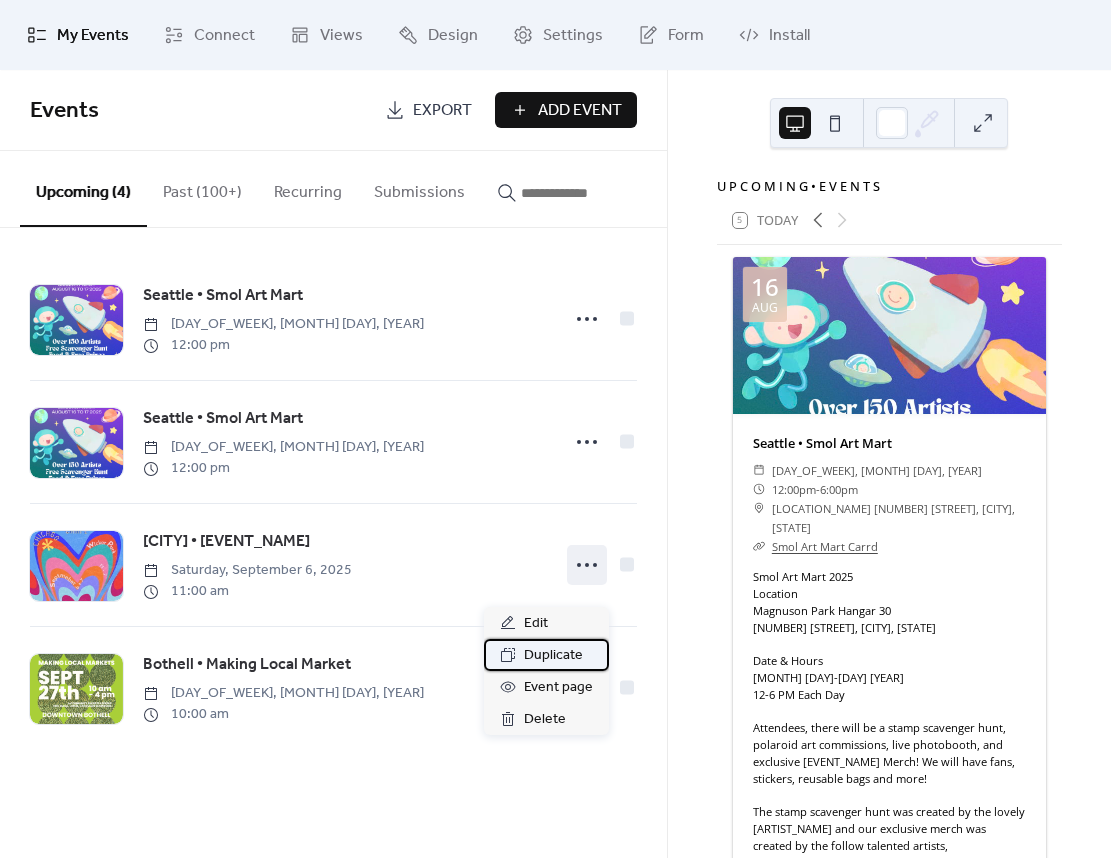 click on "Duplicate" at bounding box center [553, 656] 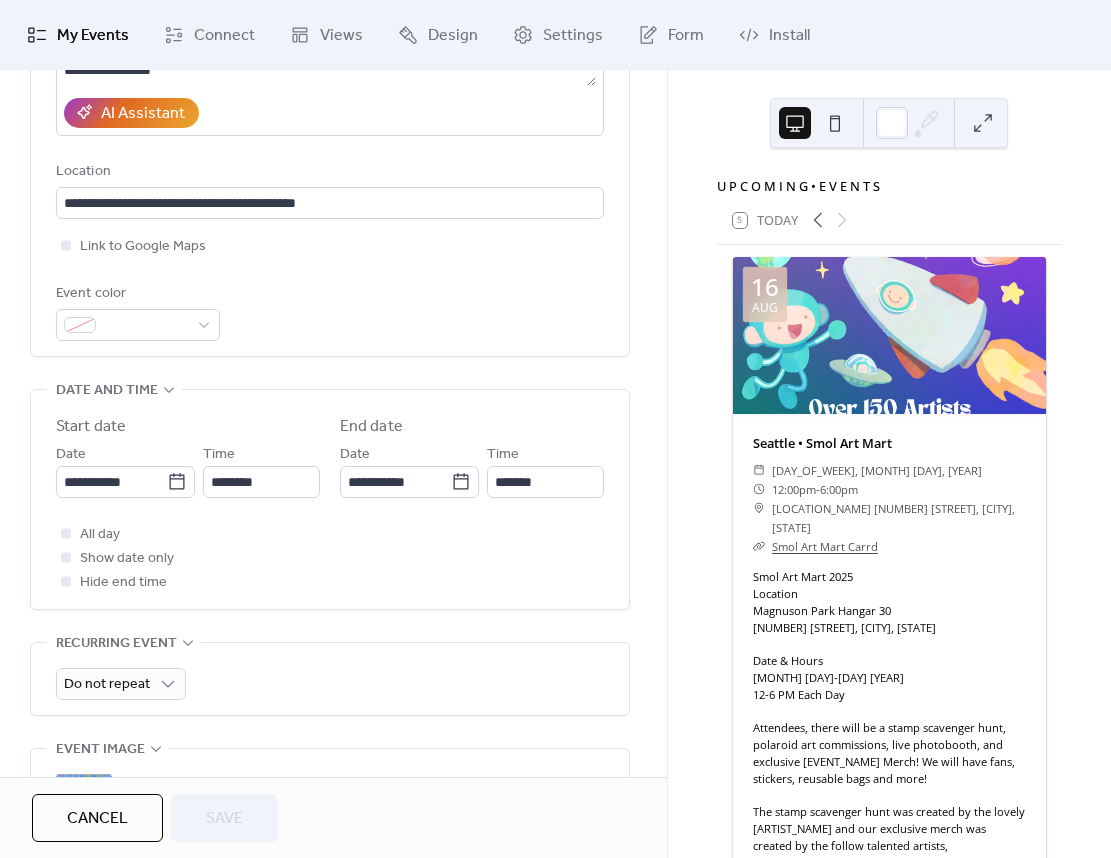 scroll, scrollTop: 408, scrollLeft: 0, axis: vertical 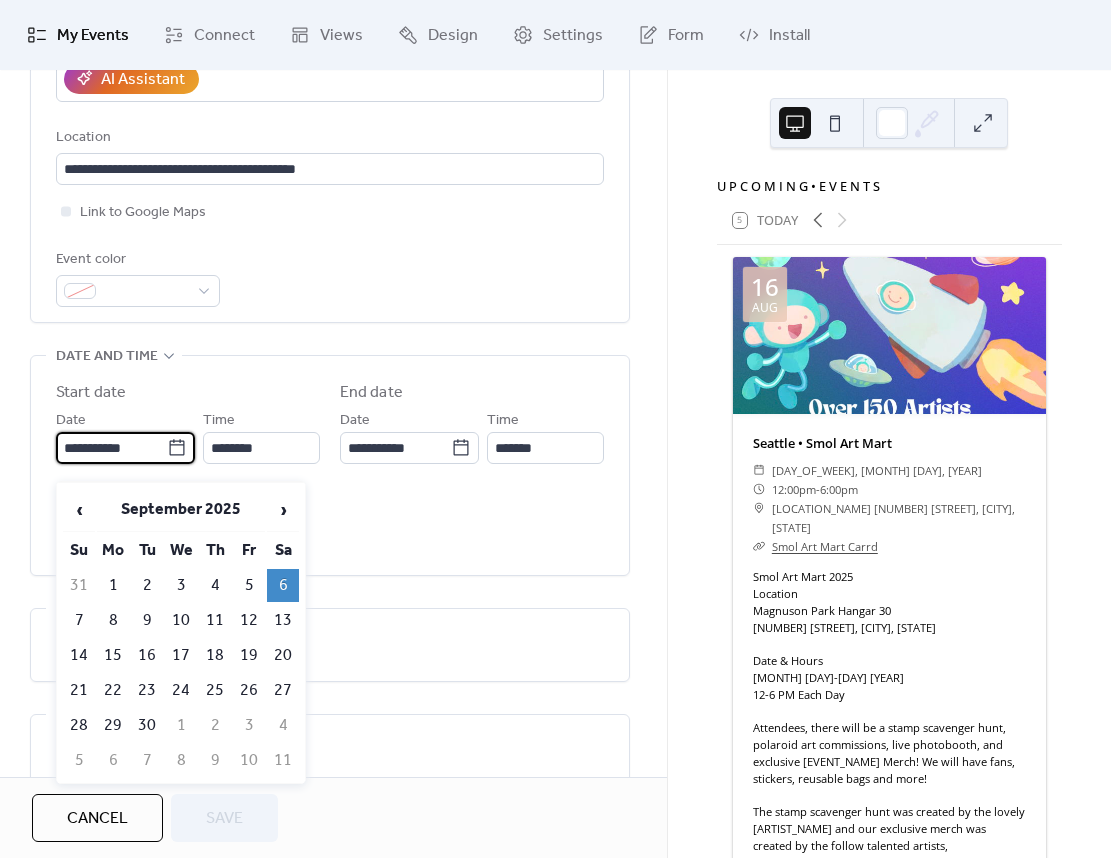 click on "**********" at bounding box center (111, 448) 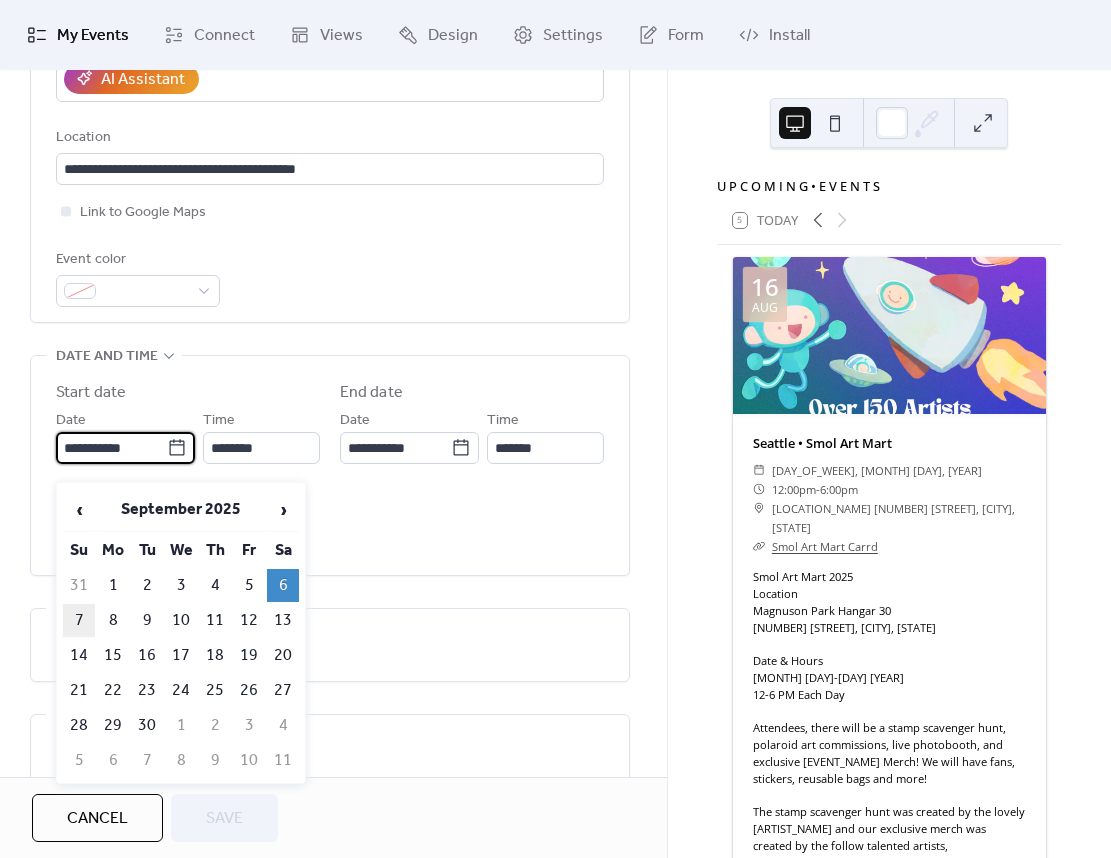 click on "7" at bounding box center [79, 620] 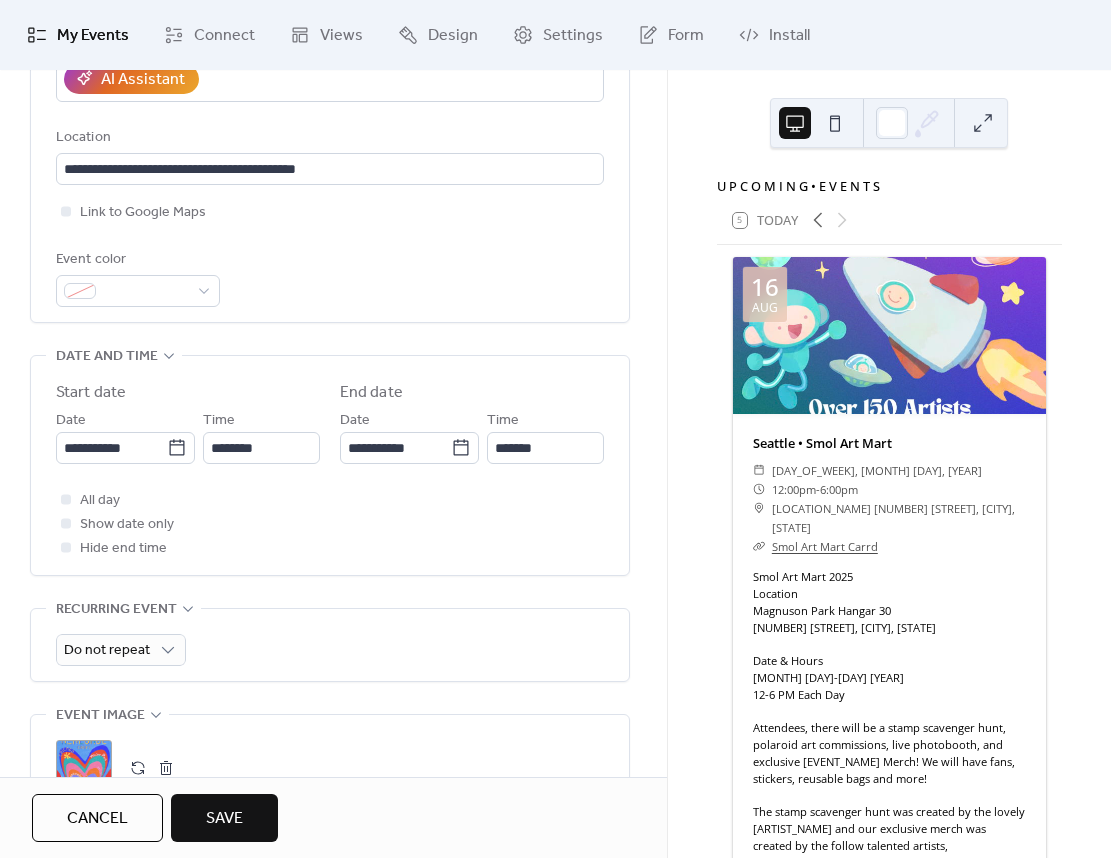 click on "Save" at bounding box center [224, 819] 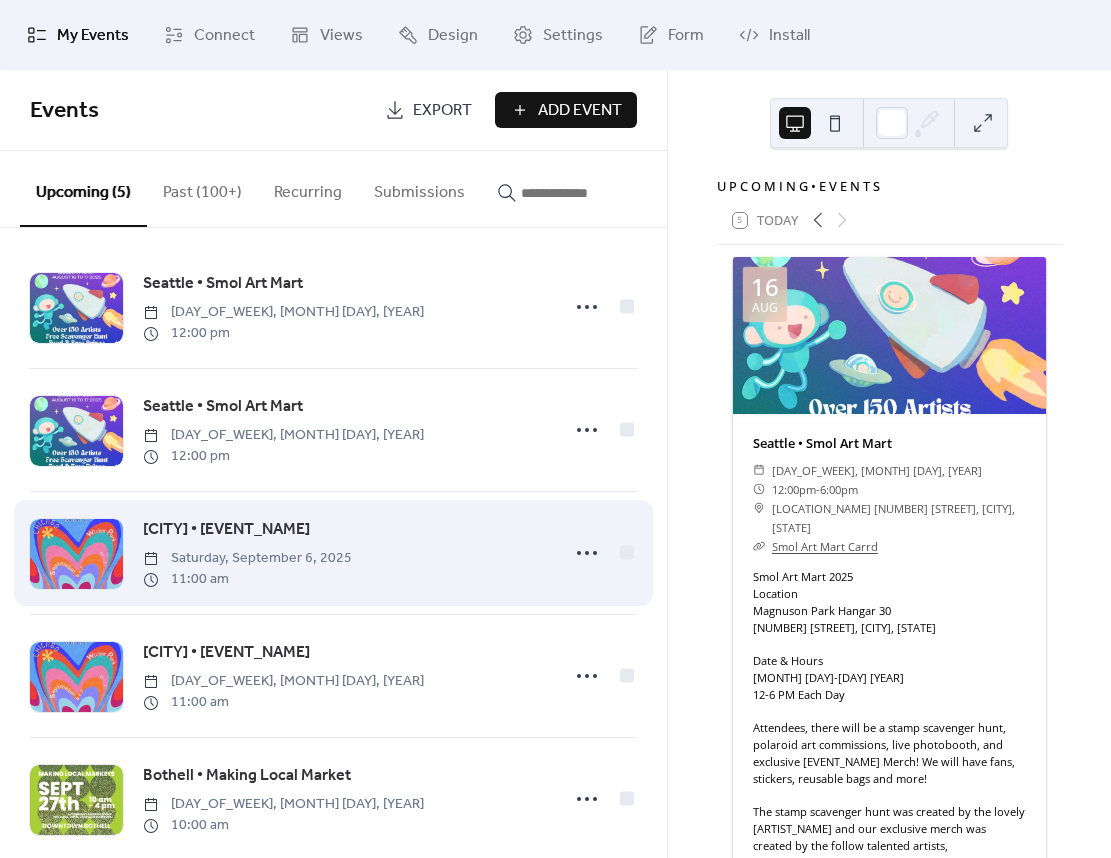 scroll, scrollTop: 63, scrollLeft: 0, axis: vertical 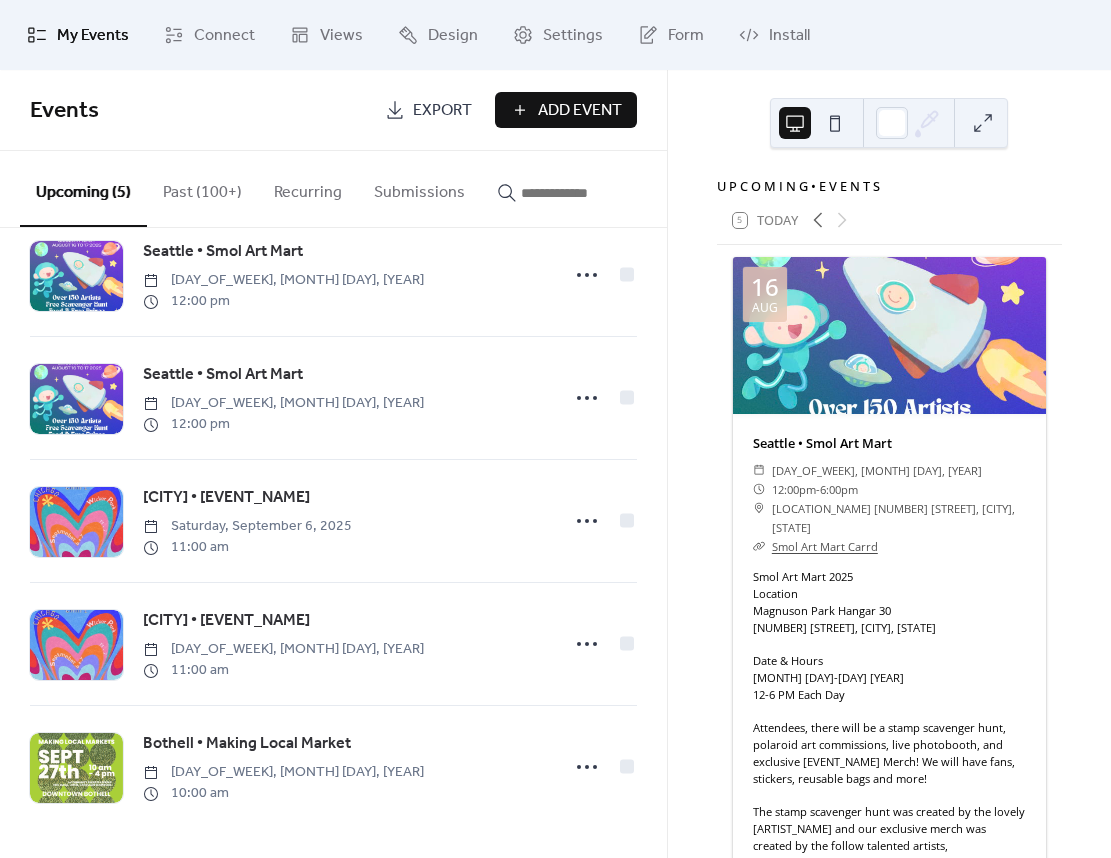 click on "[CITY] • [EVENT_NAME] [DAY_OF_WEEK], [MONTH] [DAY], [YEAR] [TIME] [CITY] • [EVENT_NAME] [DAY_OF_WEEK], [MONTH] [DAY], [YEAR] [TIME] [CITY] • [EVENT_NAME] [DAY_OF_WEEK], [MONTH] [DAY], [YEAR] [TIME] [CITY] • [EVENT_NAME] [DAY_OF_WEEK], [MONTH] [DAY], [YEAR] [TIME] [CITY] • [EVENT_NAME] [DAY_OF_WEEK], [MONTH] [DAY], [YEAR] [TIME]" at bounding box center (333, 543) 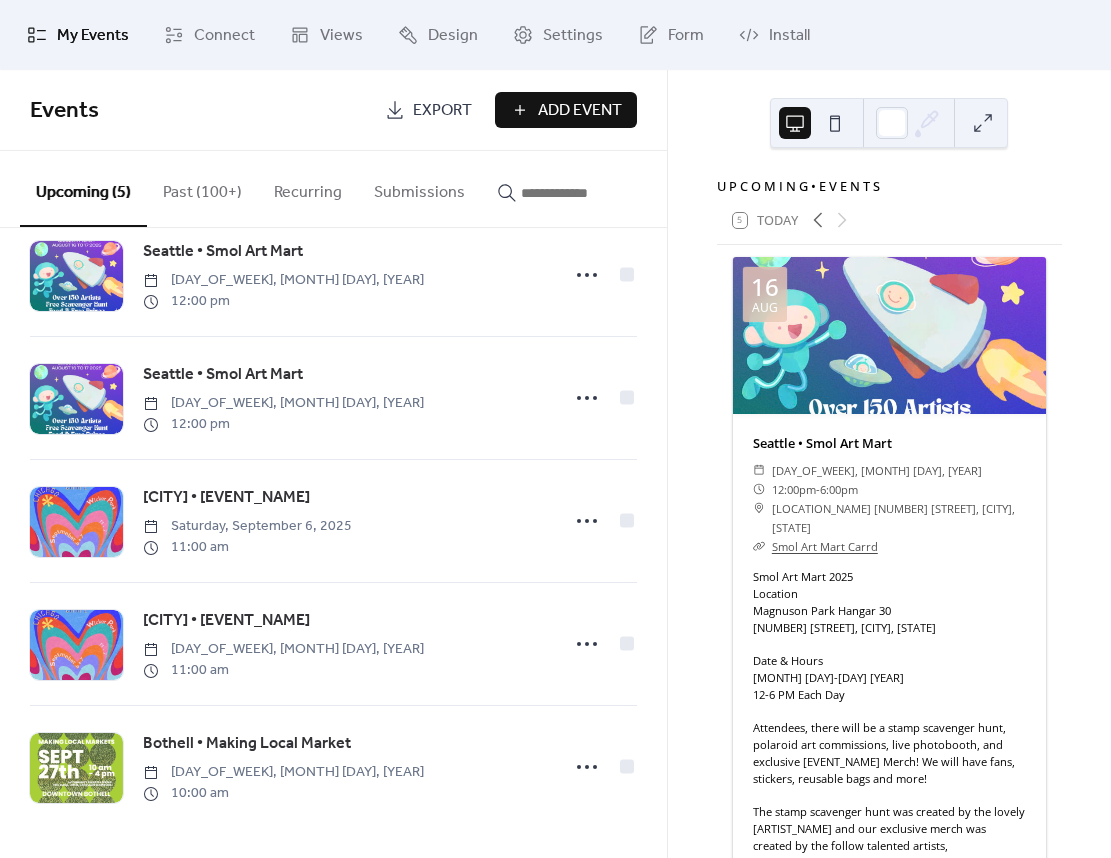 click at bounding box center [581, 193] 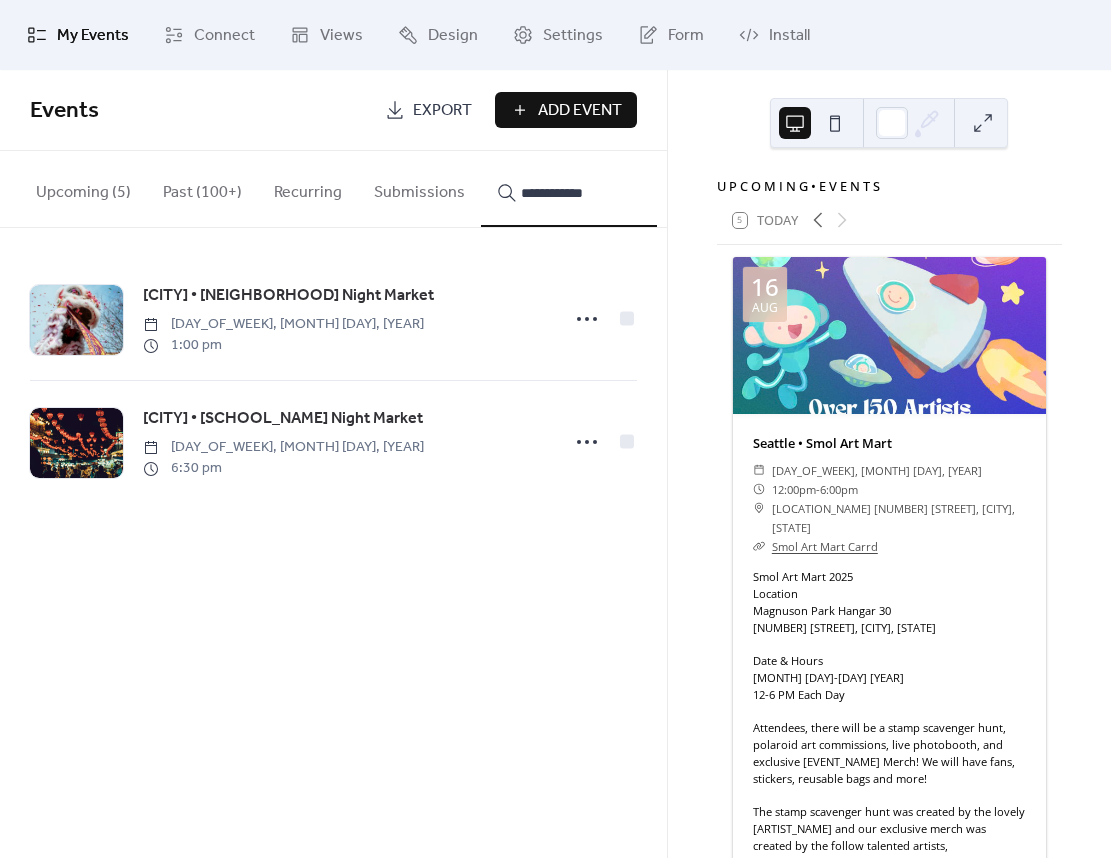 type on "**********" 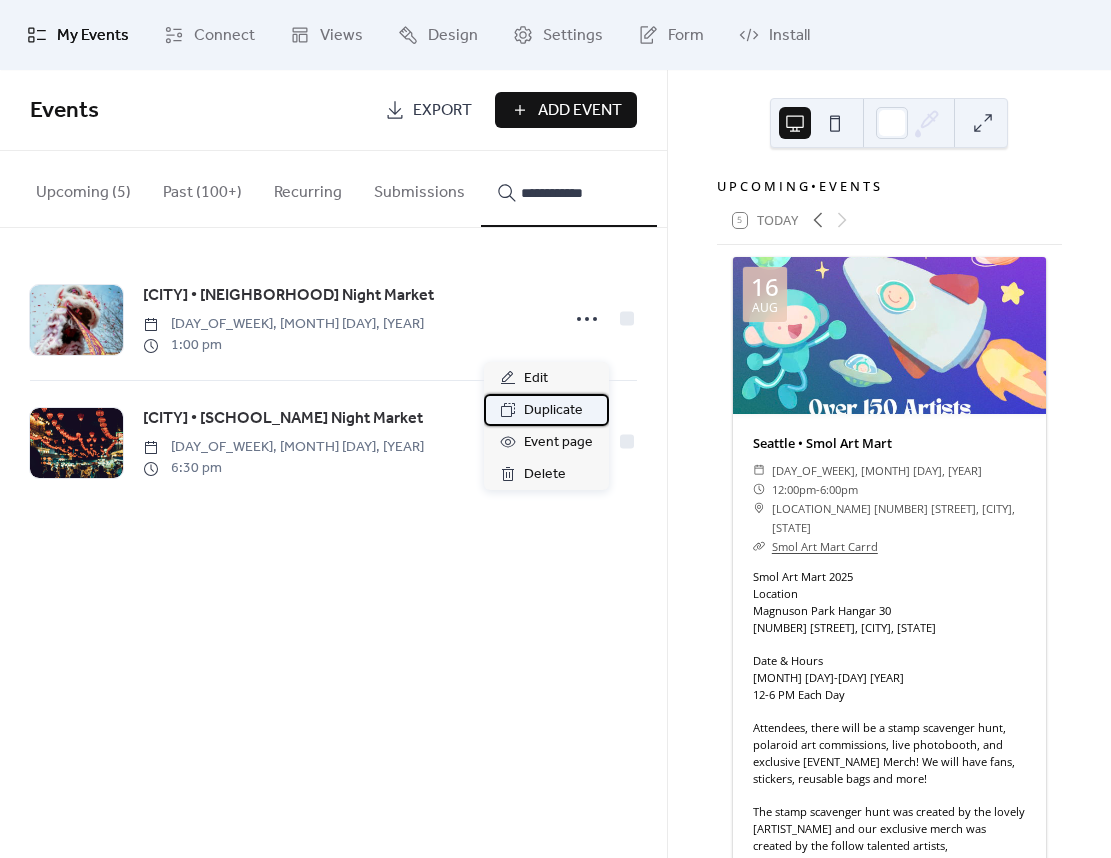click on "Duplicate" at bounding box center [553, 411] 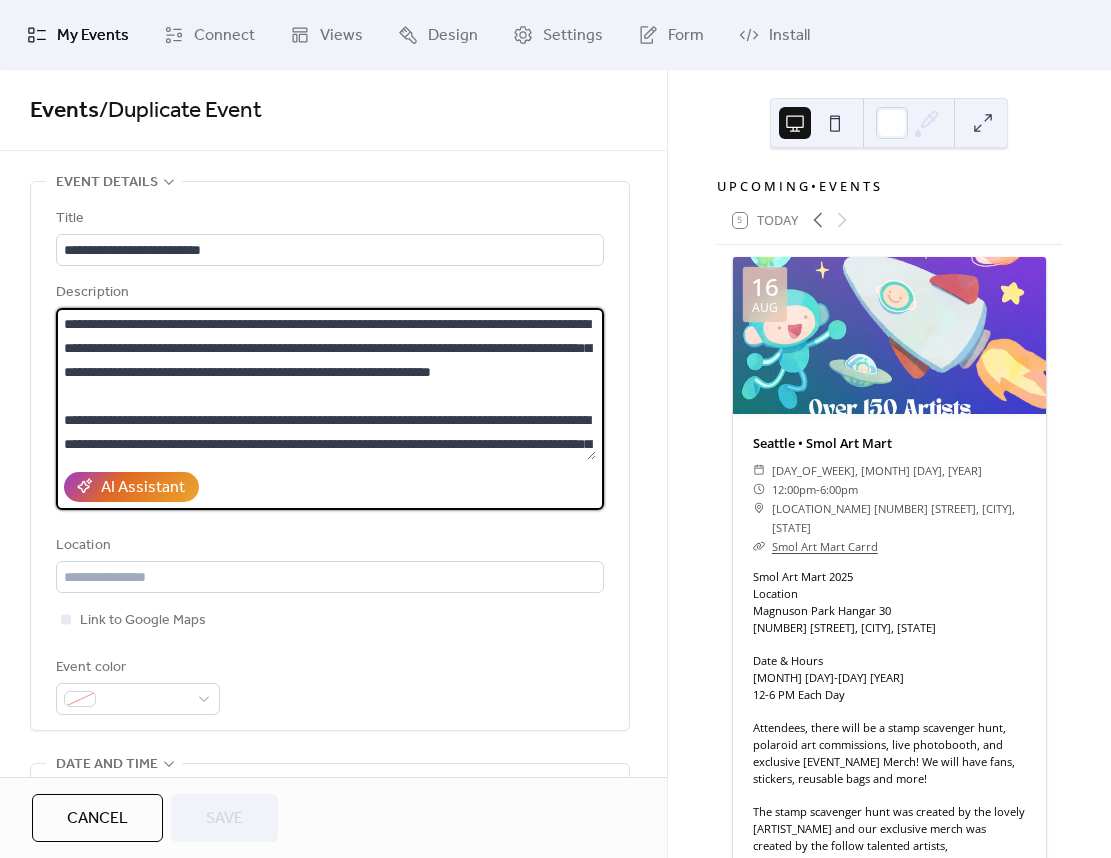 click on "**********" at bounding box center (326, 384) 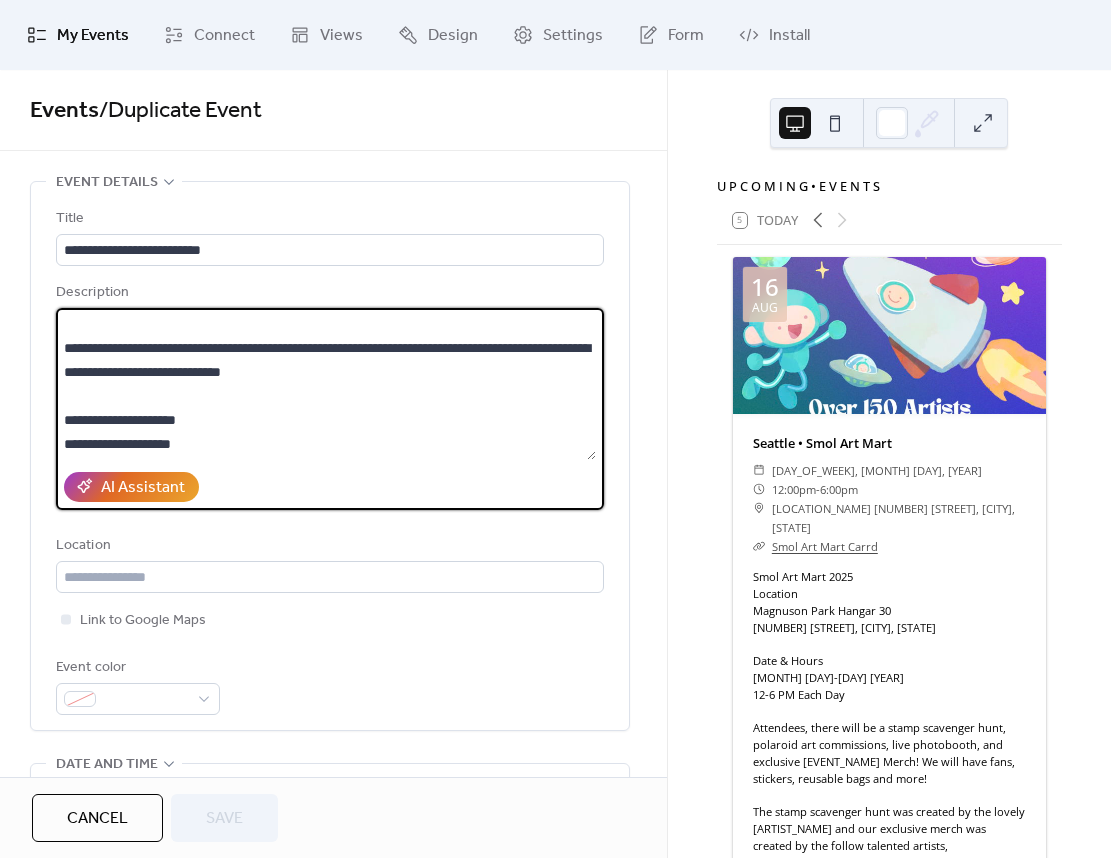 scroll, scrollTop: 288, scrollLeft: 0, axis: vertical 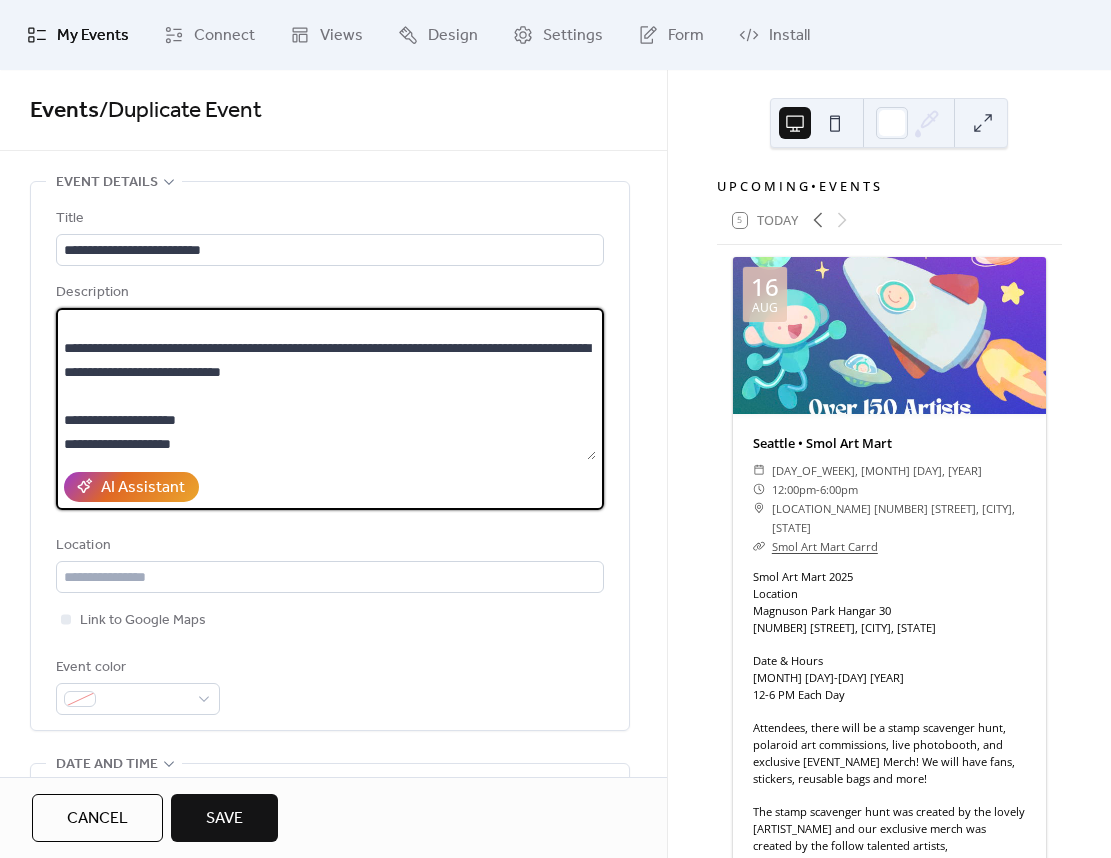 click on "**********" at bounding box center [326, 384] 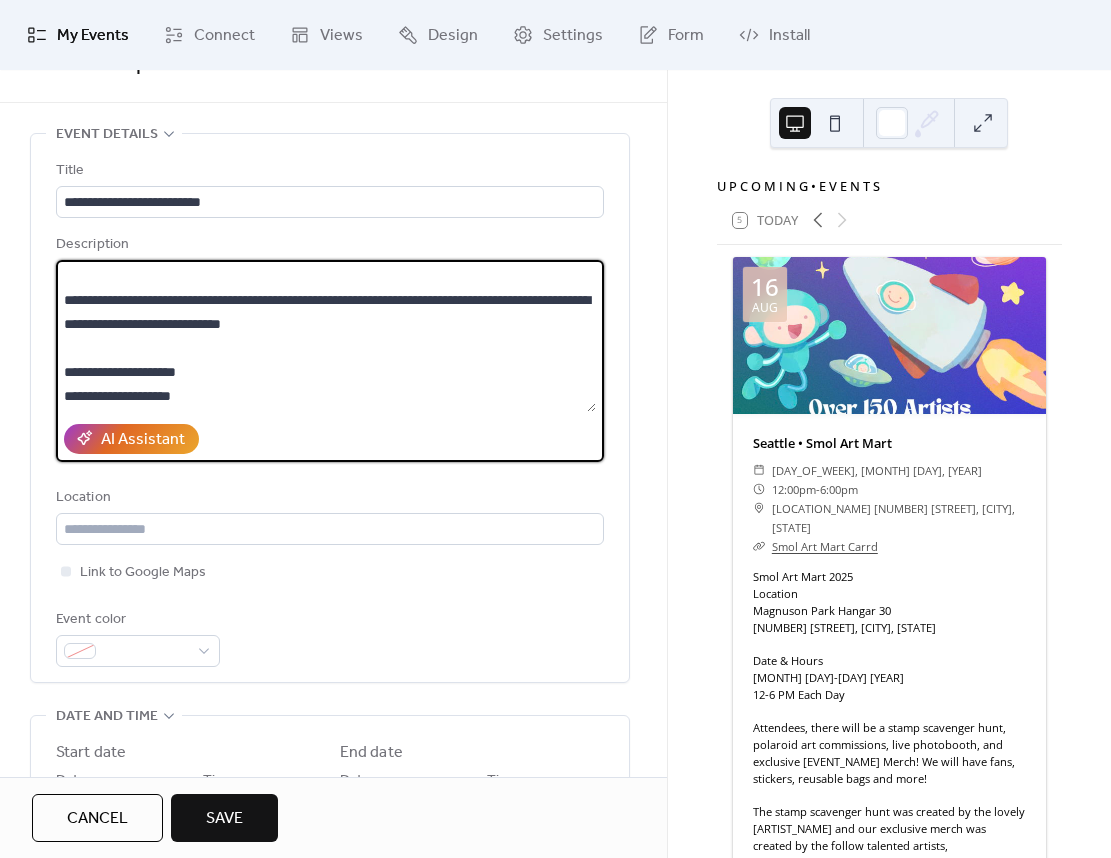 scroll, scrollTop: 96, scrollLeft: 0, axis: vertical 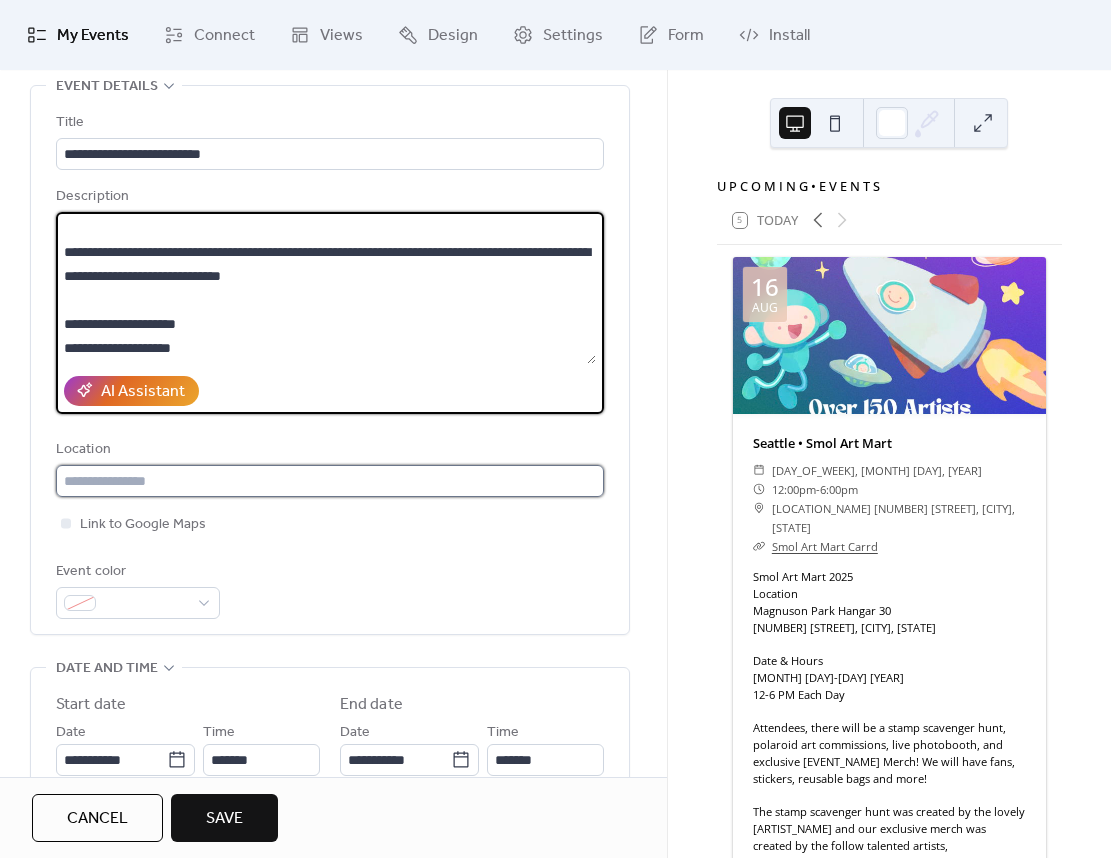 click at bounding box center (330, 481) 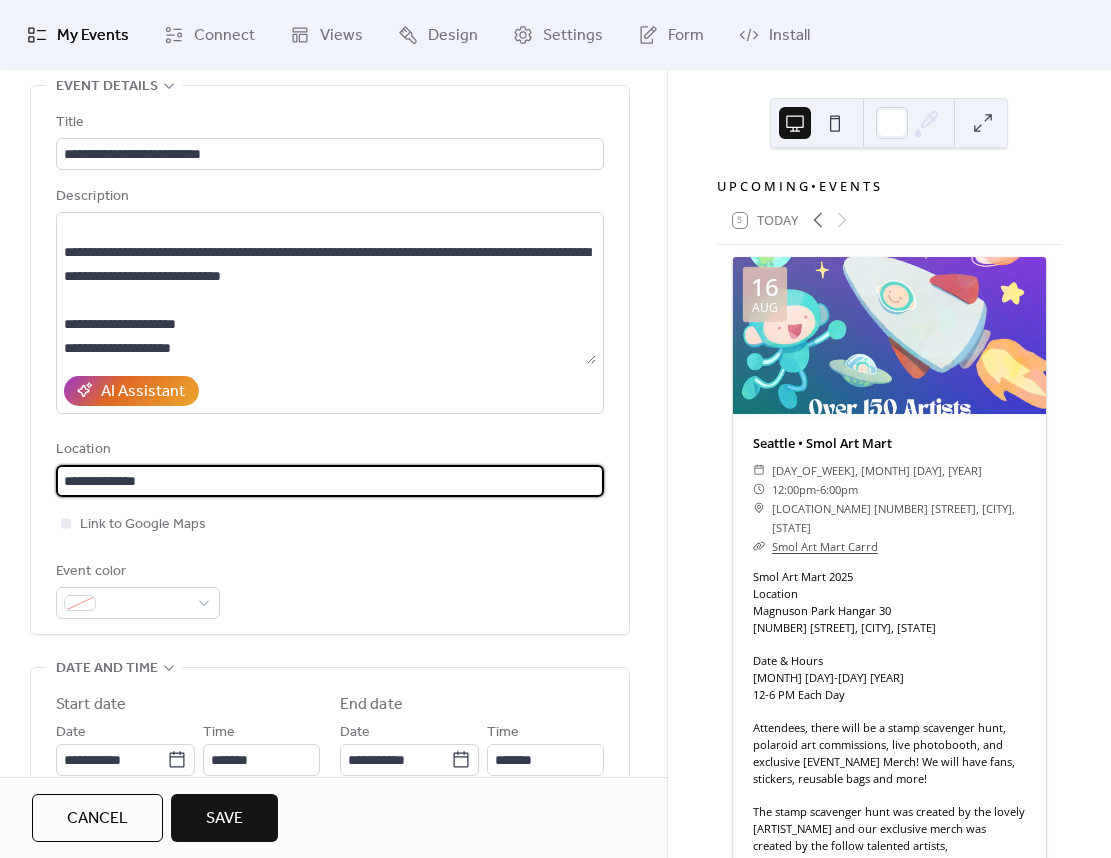 drag, startPoint x: 143, startPoint y: 488, endPoint x: -22, endPoint y: 488, distance: 165 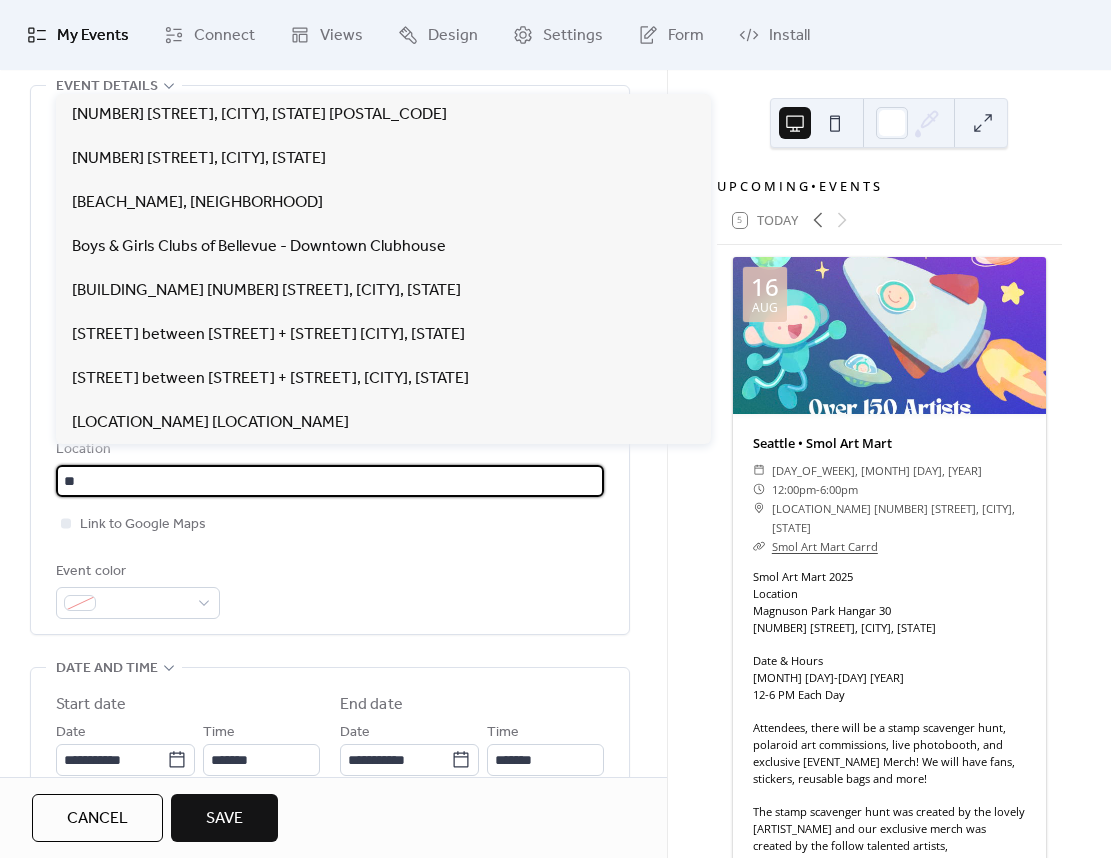 type on "***" 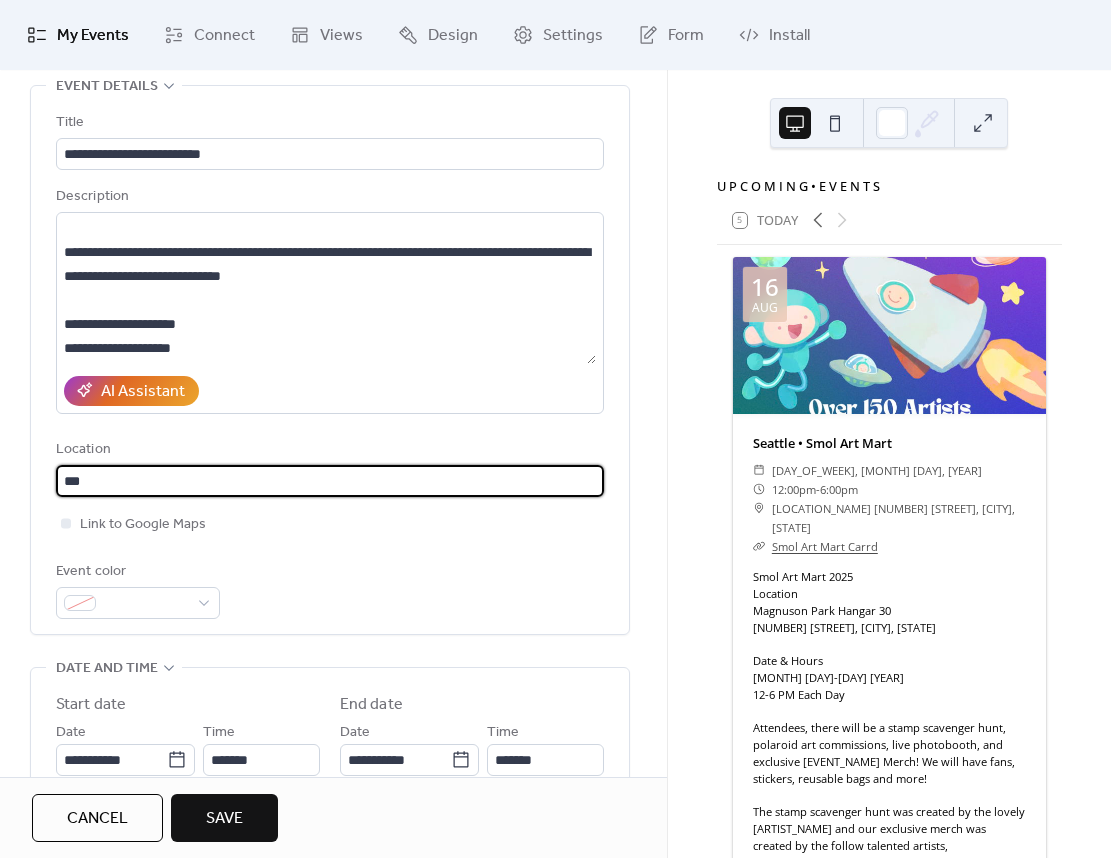 drag, startPoint x: 54, startPoint y: 480, endPoint x: -33, endPoint y: 471, distance: 87.46428 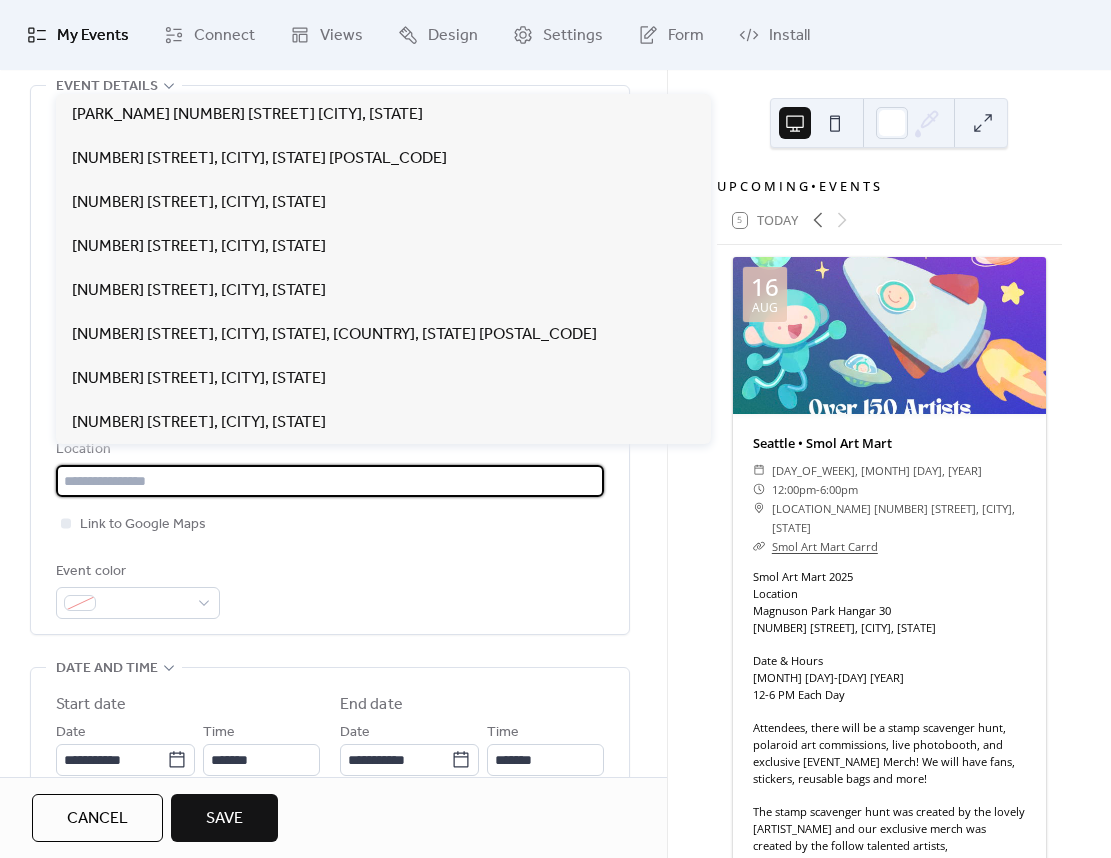 paste on "**********" 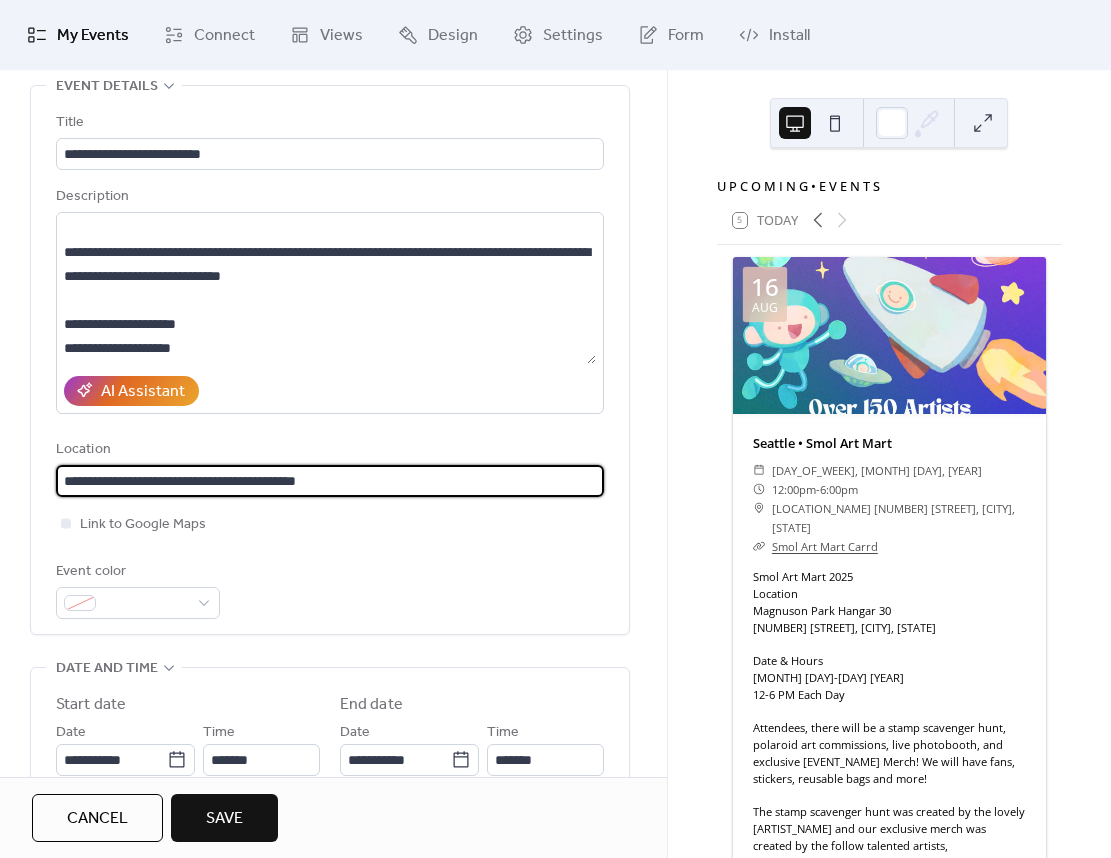 drag, startPoint x: 72, startPoint y: 494, endPoint x: 57, endPoint y: 494, distance: 15 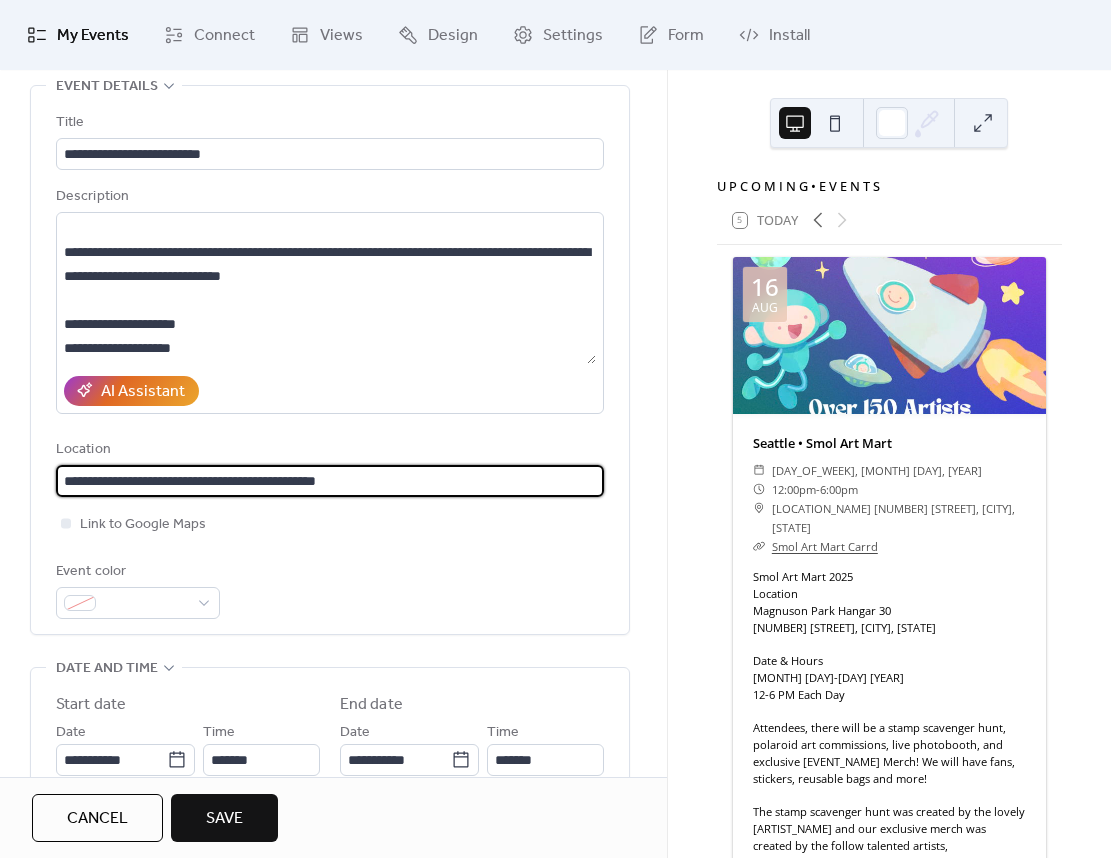 scroll, scrollTop: 300, scrollLeft: 0, axis: vertical 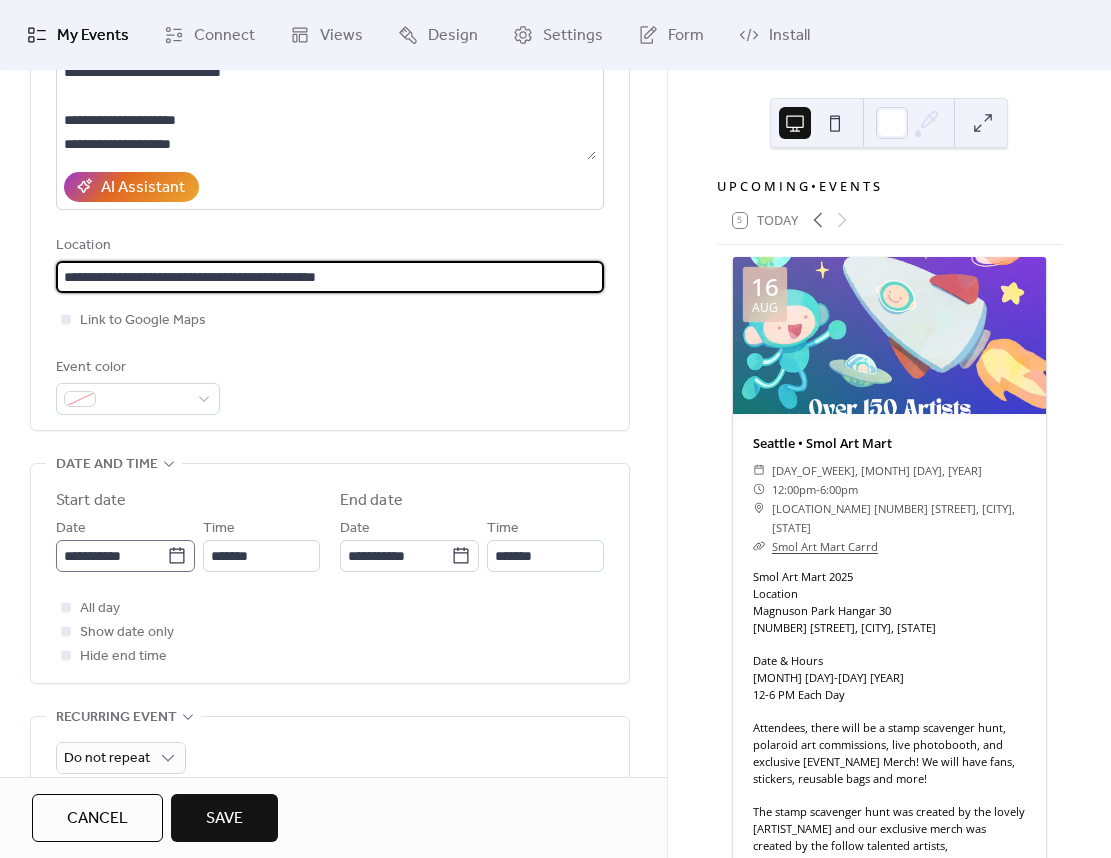 type on "**********" 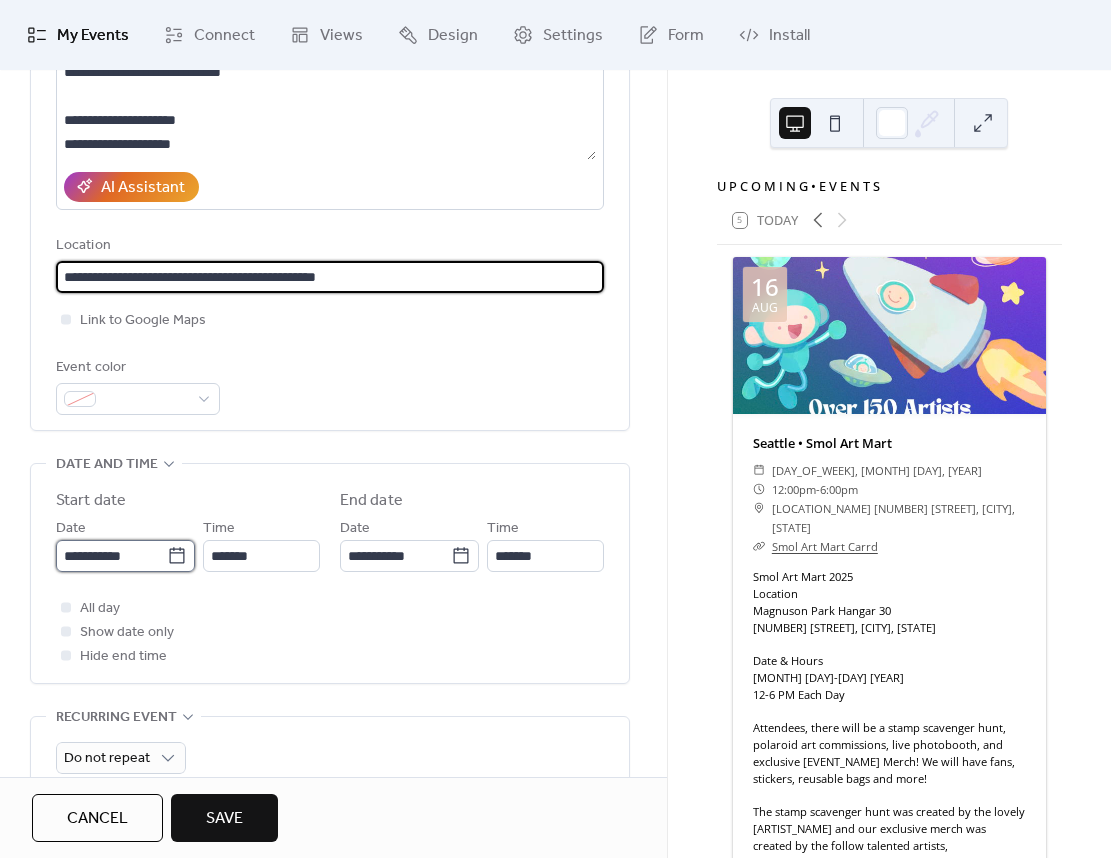 click on "**********" at bounding box center (111, 556) 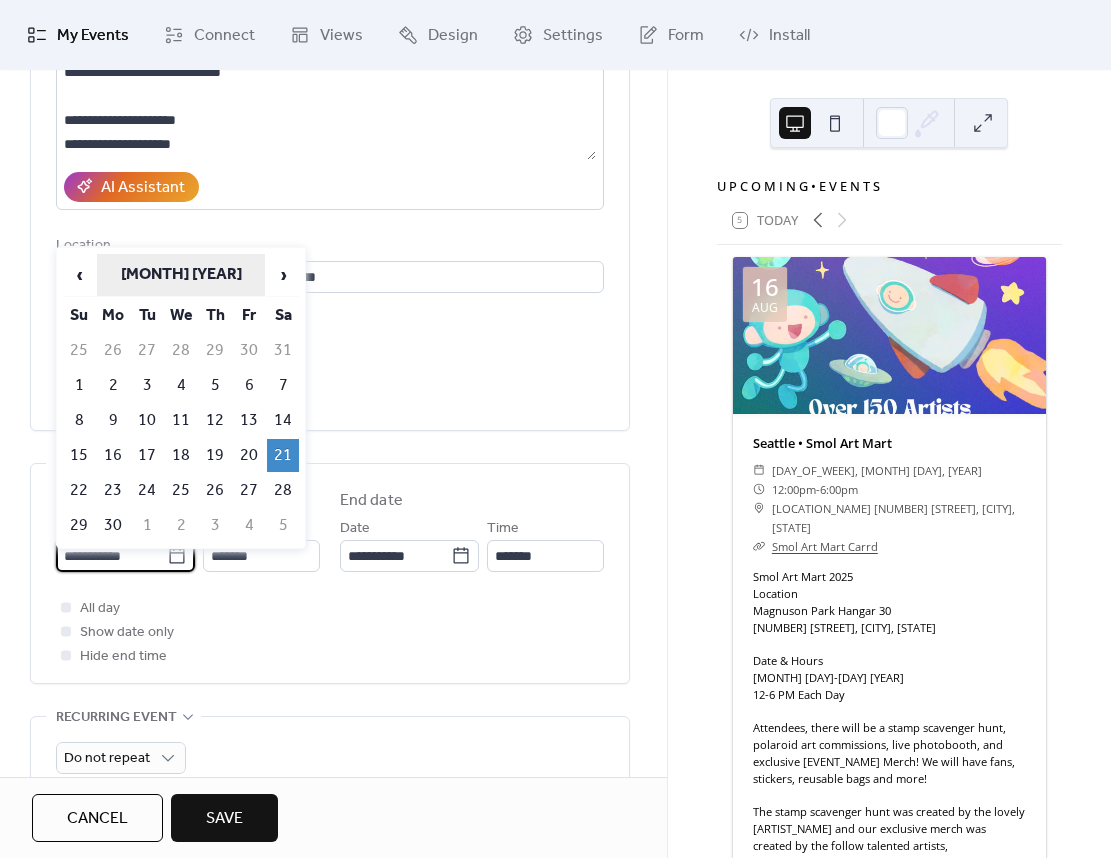 click on "[MONTH] [YEAR]" at bounding box center (181, 275) 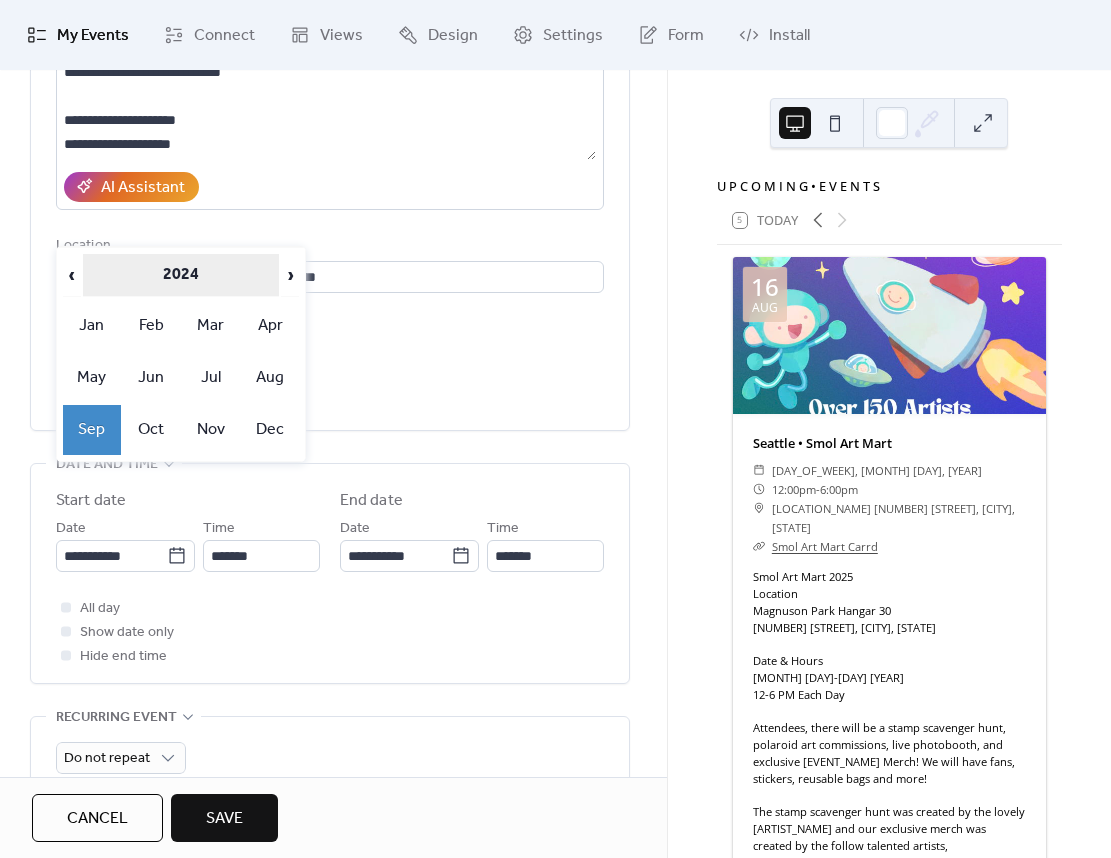 click on "2024" at bounding box center (181, 275) 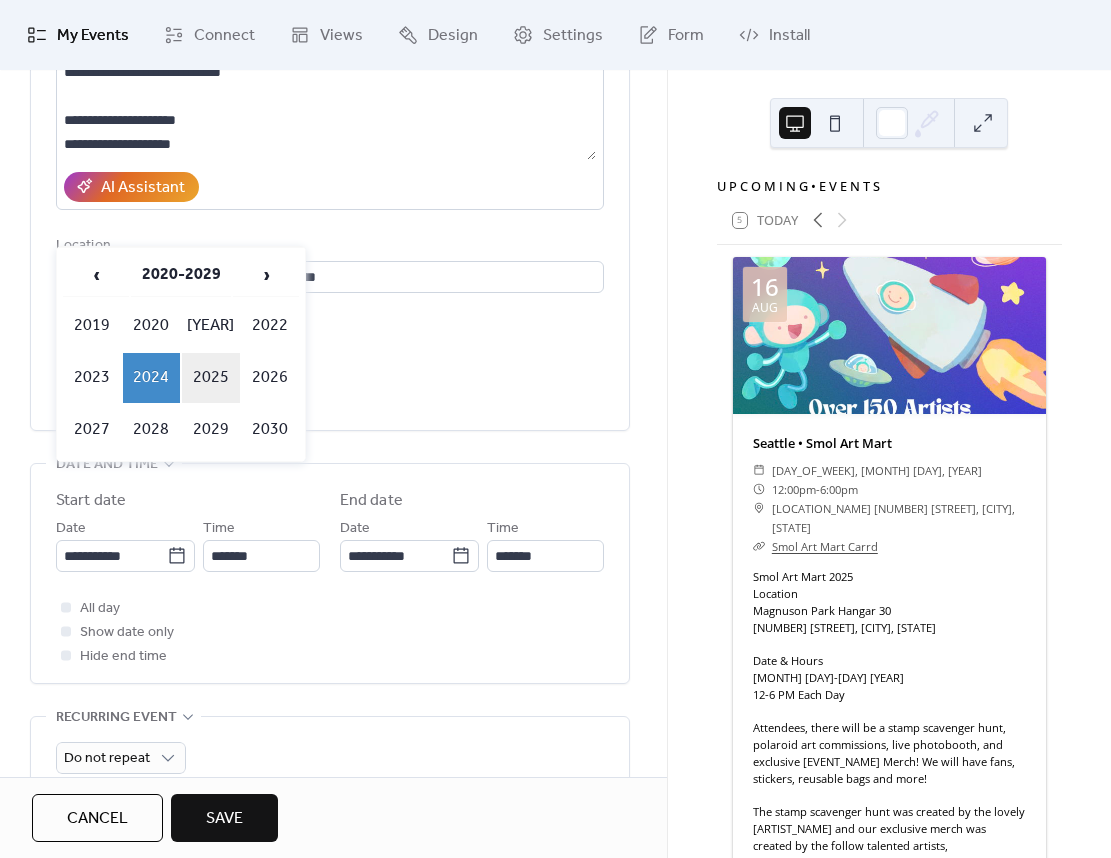 click on "2025" at bounding box center [211, 378] 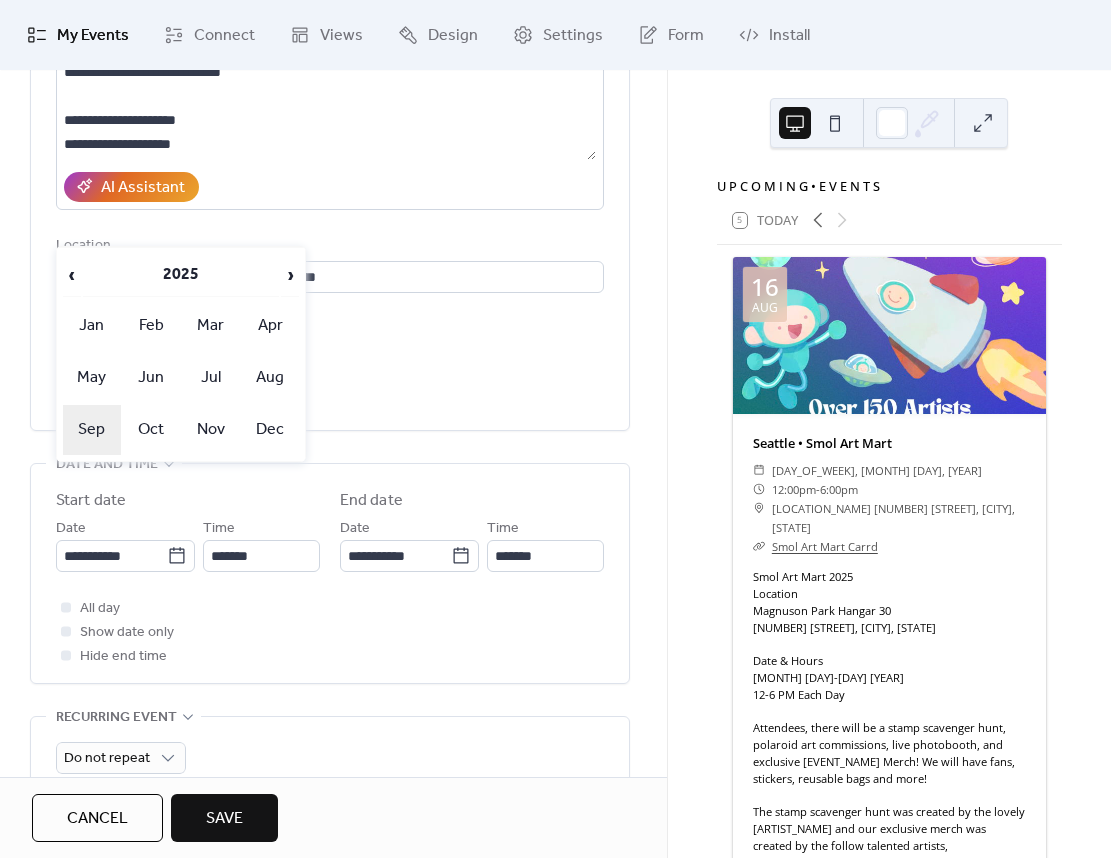 click on "Sep" at bounding box center [92, 430] 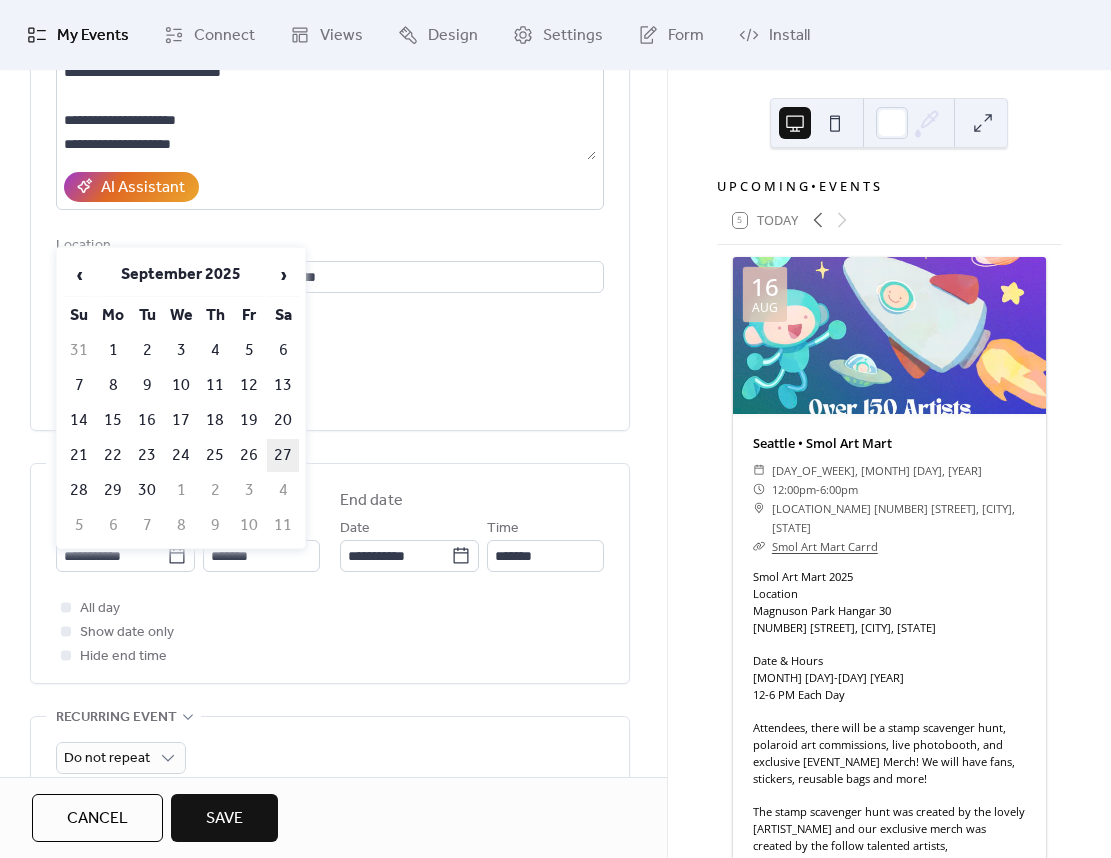click on "27" at bounding box center (283, 455) 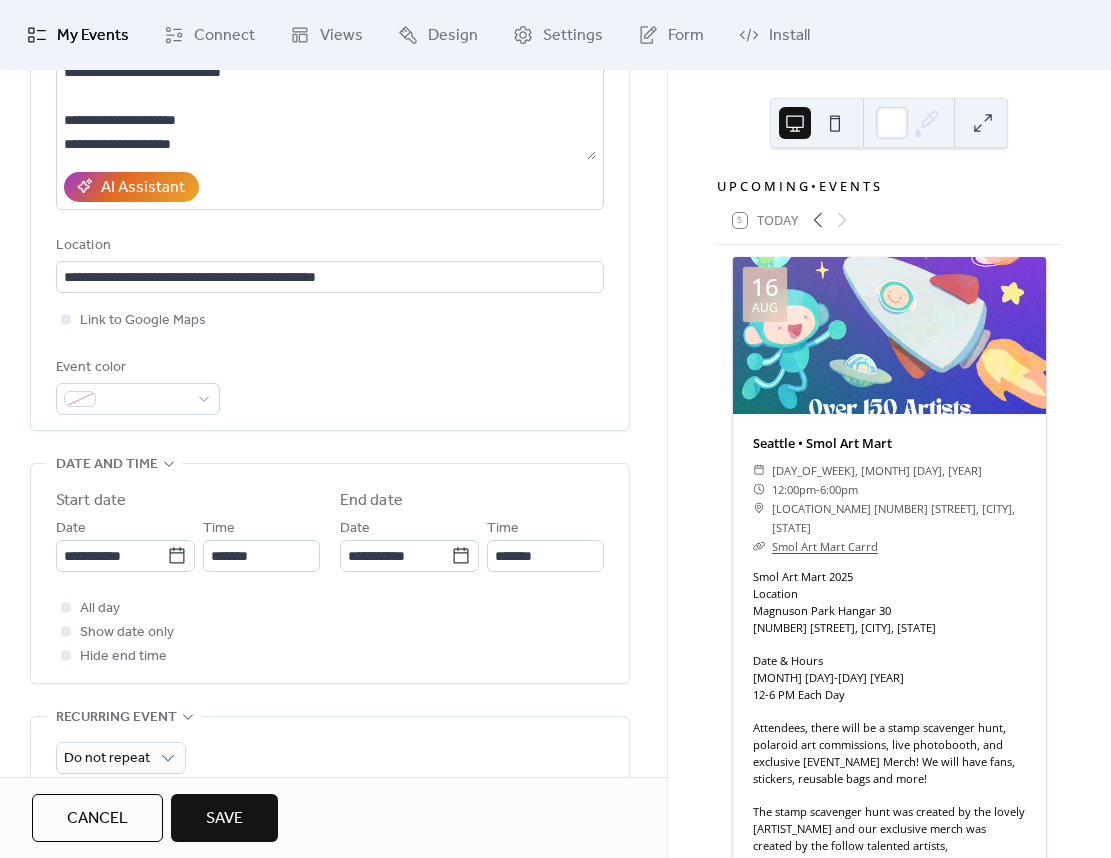 scroll, scrollTop: 588, scrollLeft: 0, axis: vertical 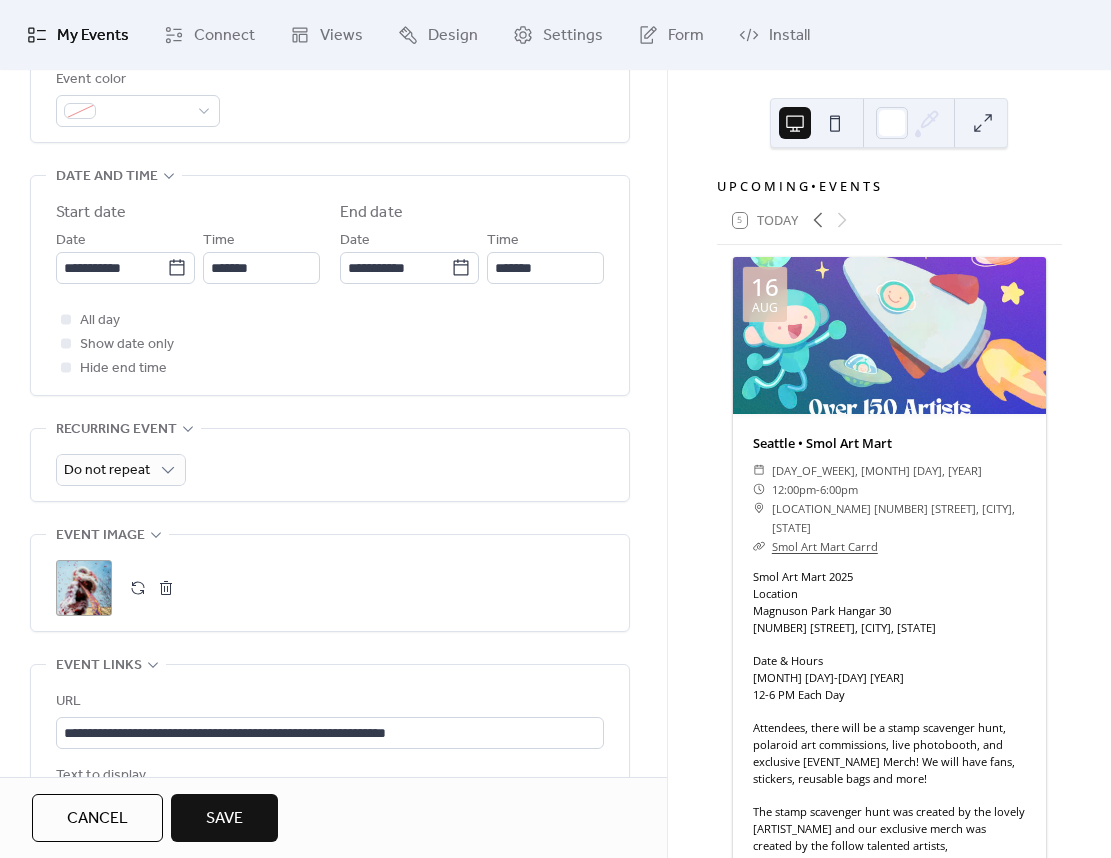 click on "Save" at bounding box center (224, 819) 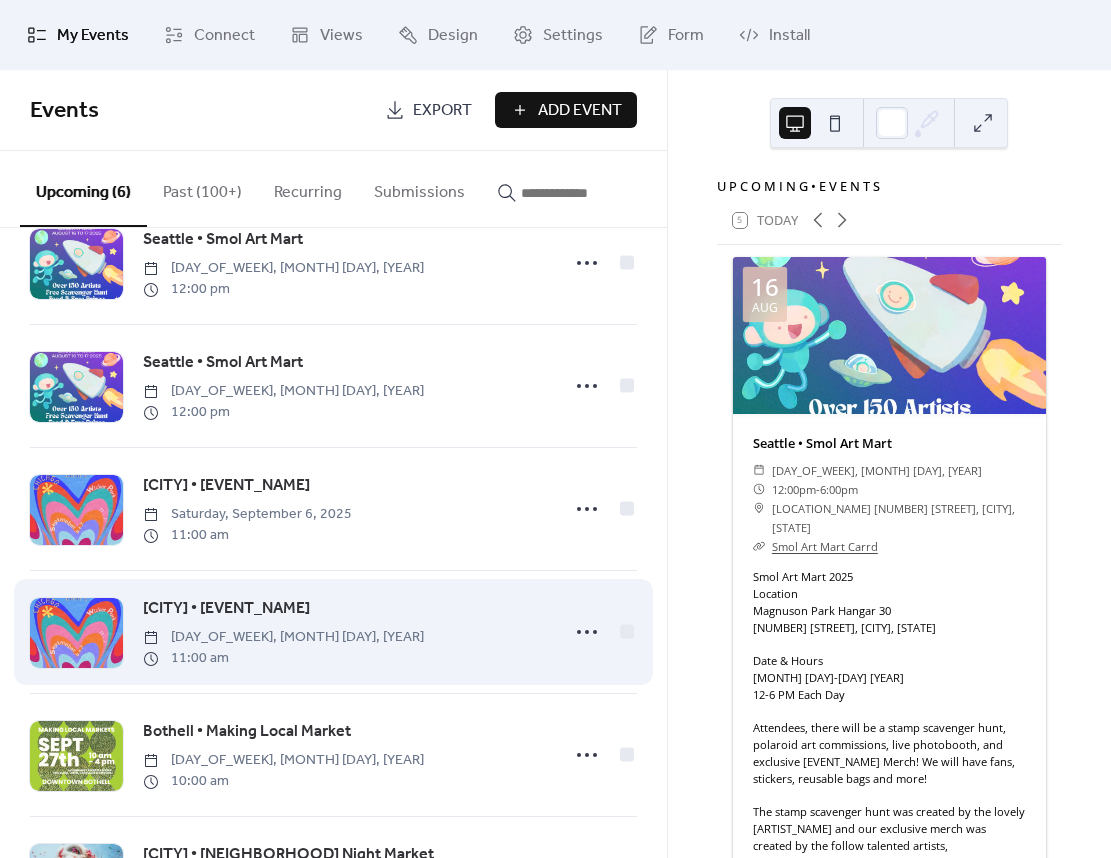 scroll, scrollTop: 0, scrollLeft: 0, axis: both 